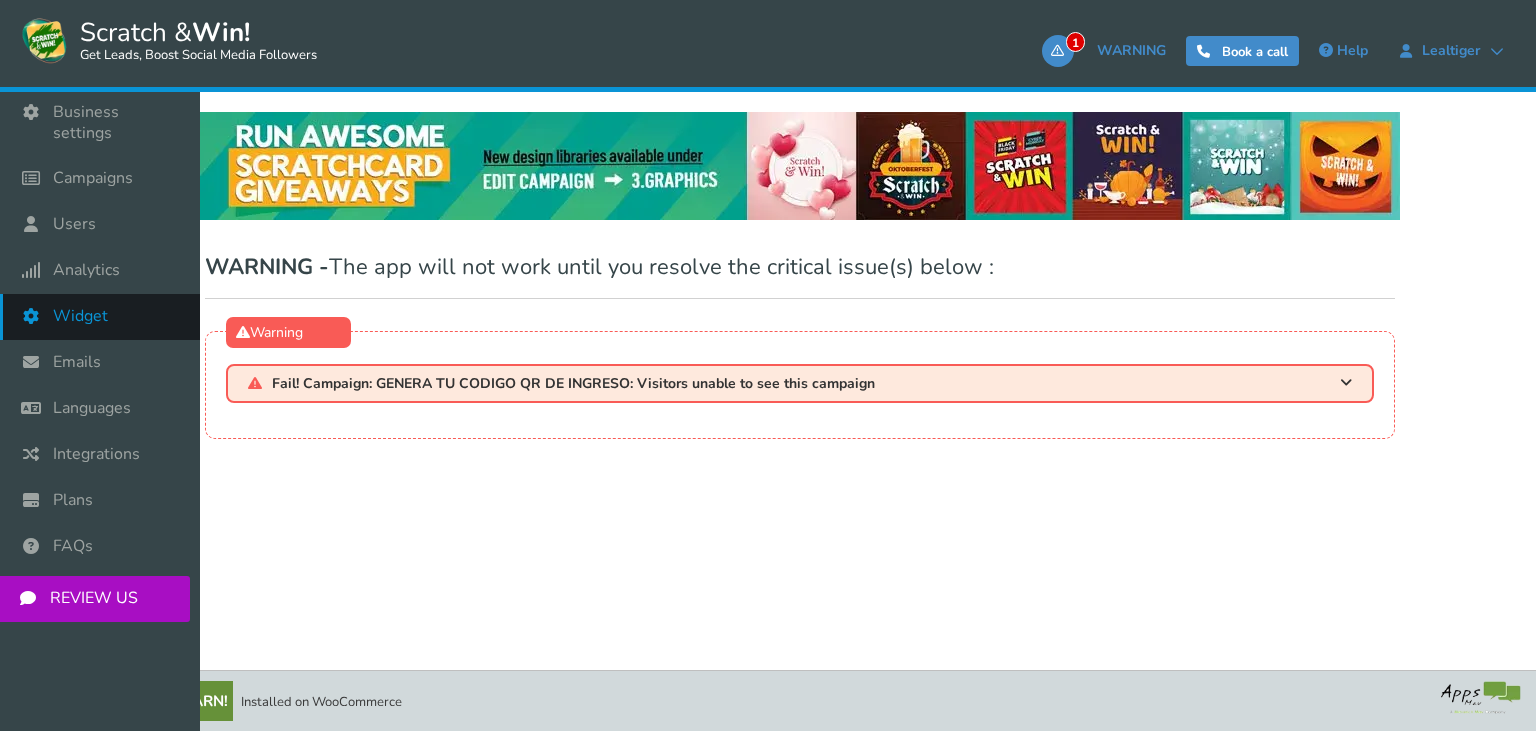 scroll, scrollTop: 0, scrollLeft: 0, axis: both 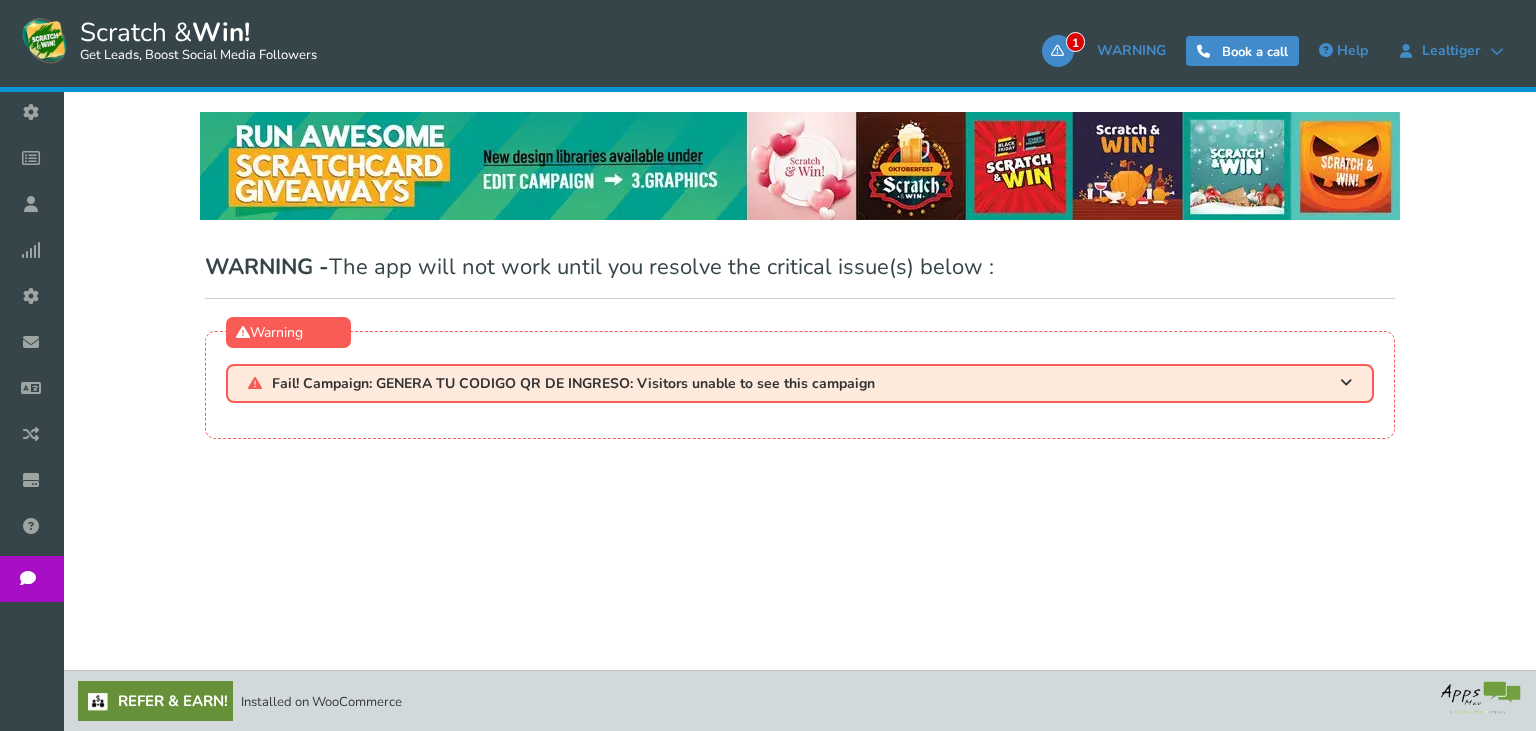 click on "Warning
Fail! Campaign: GENERA TU CODIGO QR DE INGRESO: Visitors unable to see this campaign
Visitors to your site are not seeing this campaign. As a result, your campaign will FAIL. Please complete any or all of the actions recommended below ASAP:
Enable the widget for this campaign
Turning the slider ON will show a widget on your site that visitors can click to see and enter this campaign.
RECOMMENDED
Additional option
Embed the campaign: Display the campaign under a tab on your website. Tip:" at bounding box center [800, 385] 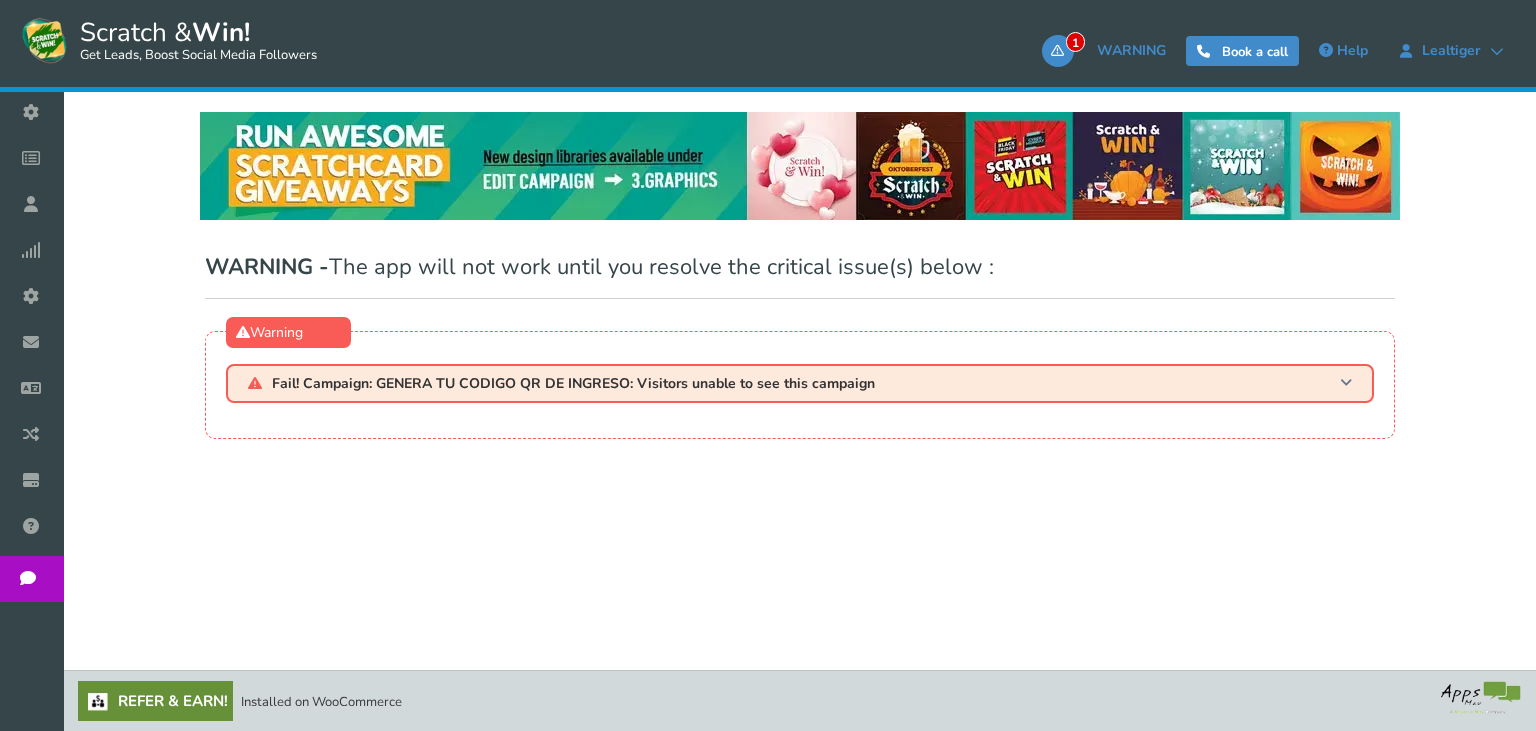 click on "Fail! Campaign: GENERA TU CODIGO QR DE INGRESO: Visitors unable to see this campaign" at bounding box center (573, 383) 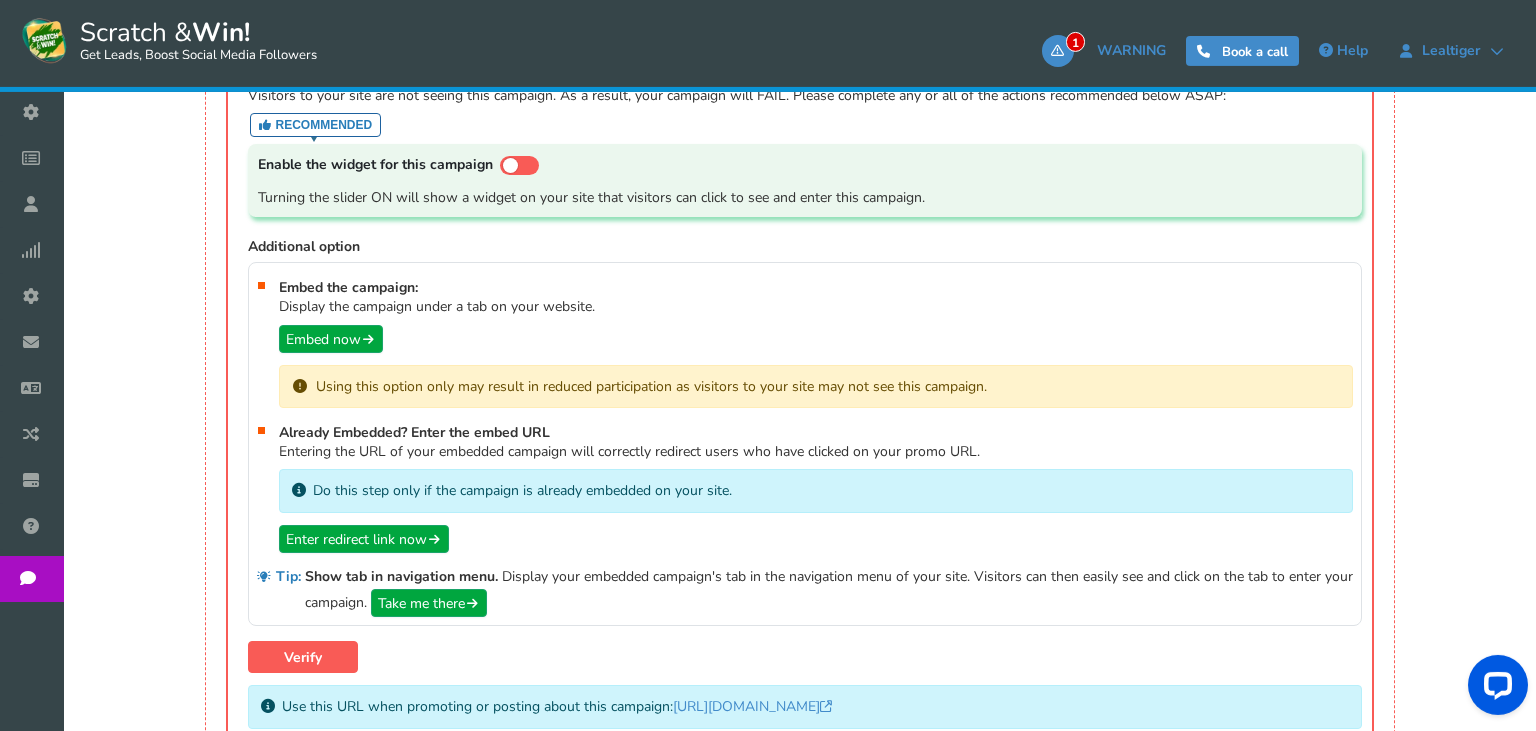 scroll, scrollTop: 0, scrollLeft: 0, axis: both 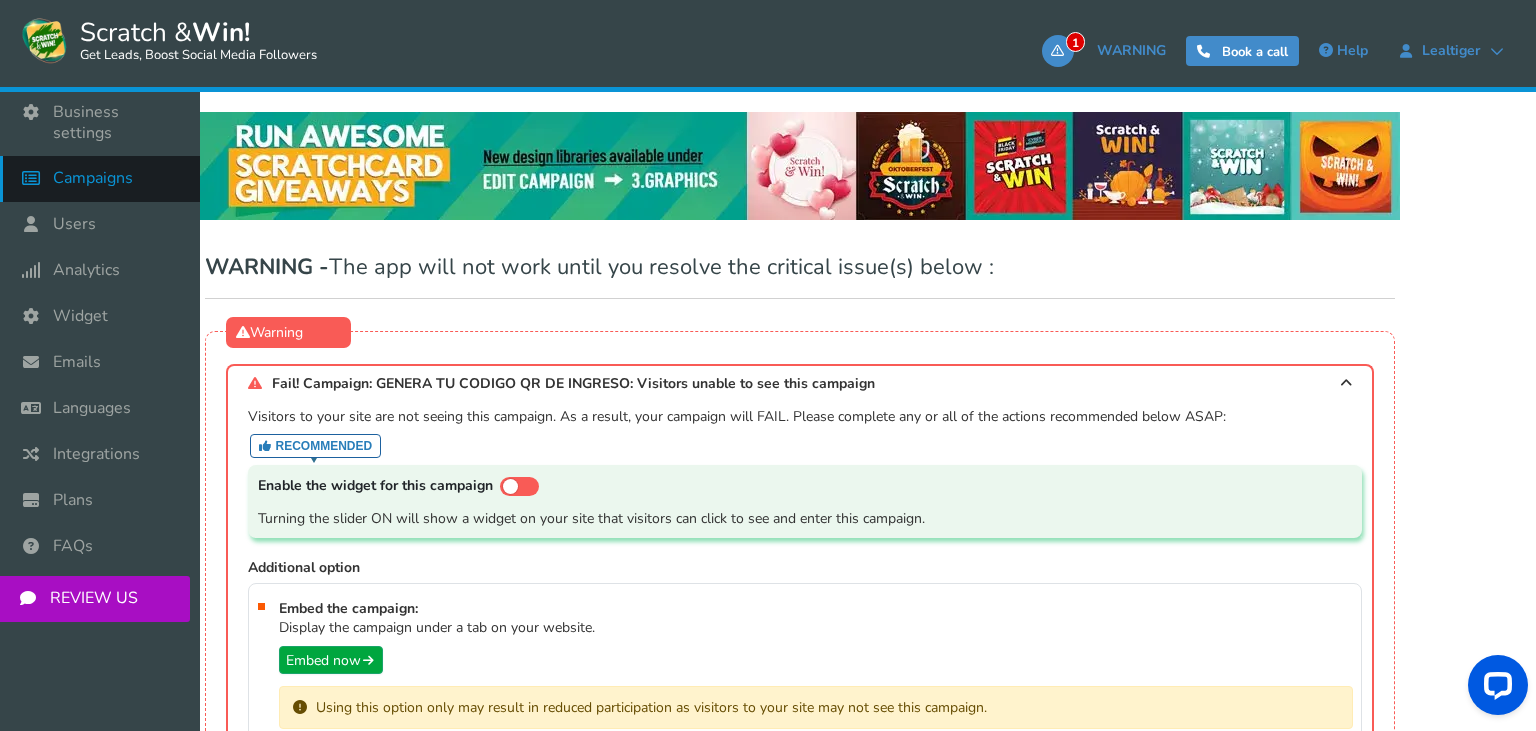 click on "Campaigns" at bounding box center (100, 179) 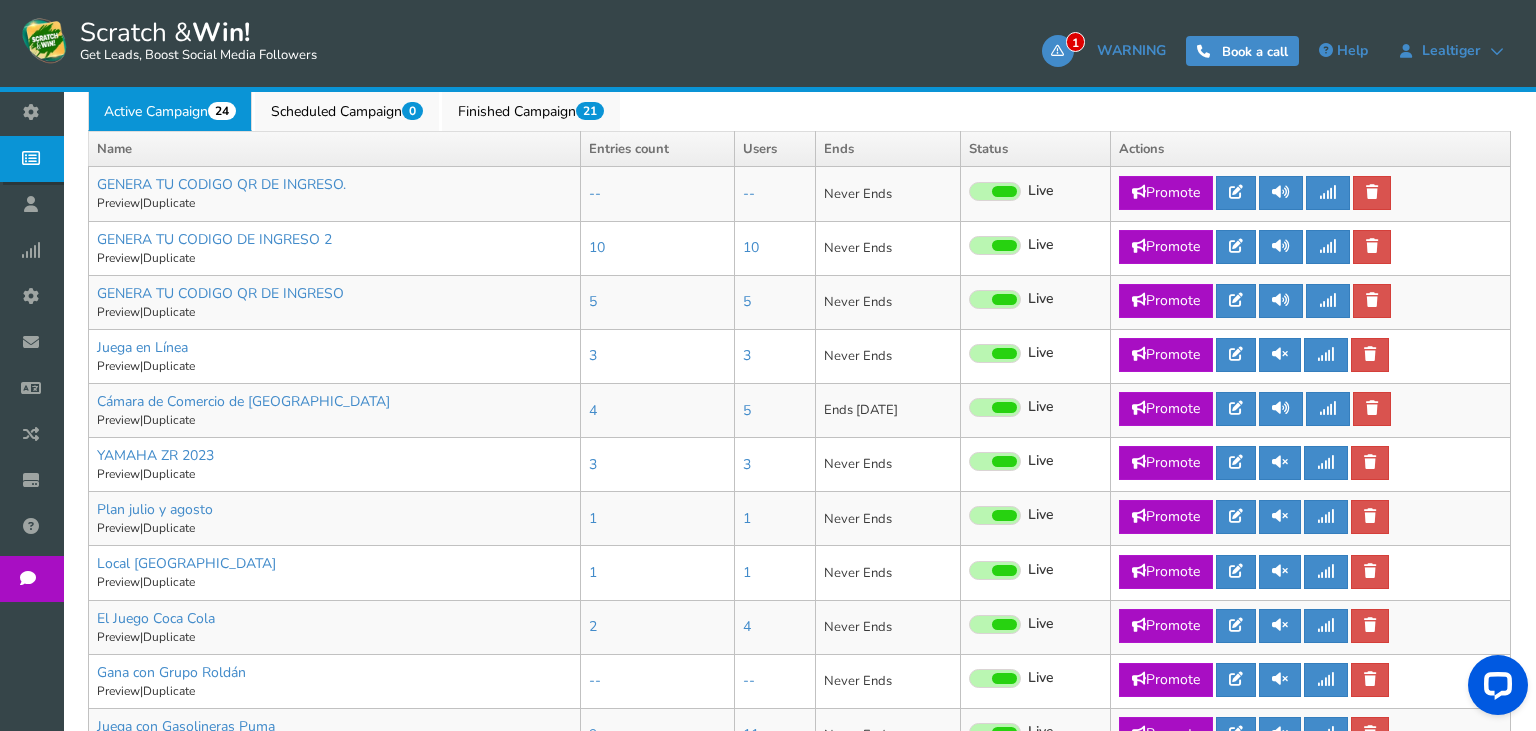 scroll, scrollTop: 422, scrollLeft: 0, axis: vertical 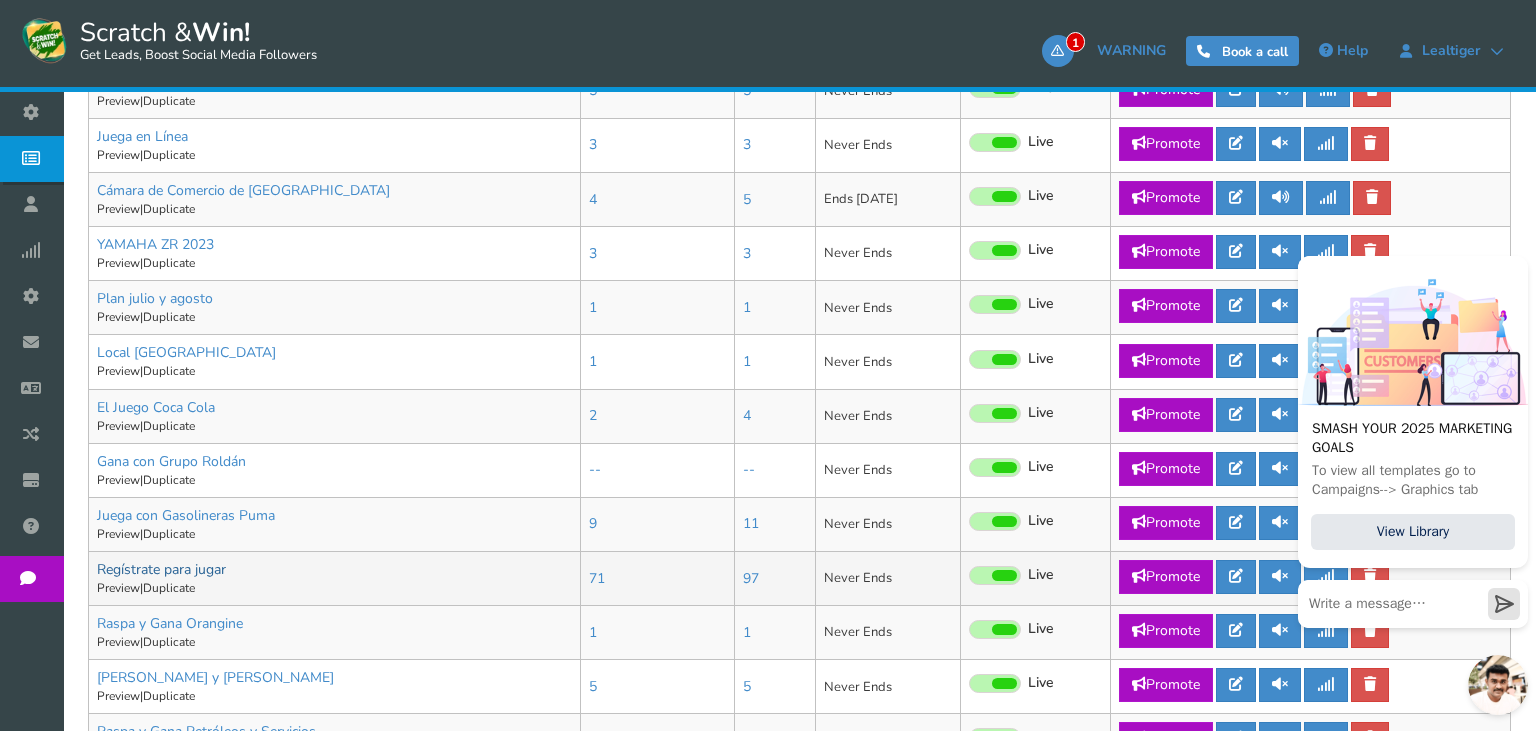 click on "Regístrate para jugar" at bounding box center [161, 569] 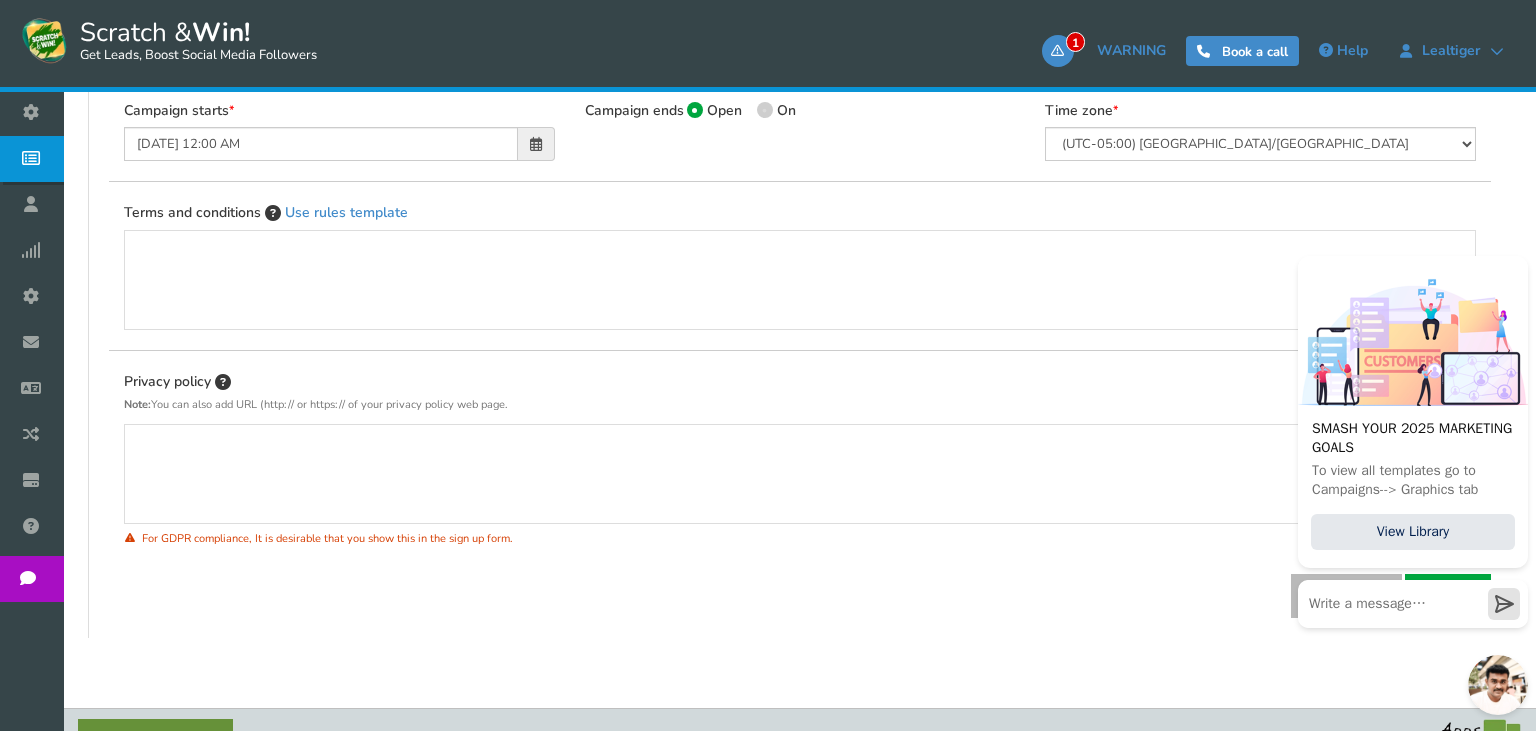 scroll, scrollTop: 0, scrollLeft: 0, axis: both 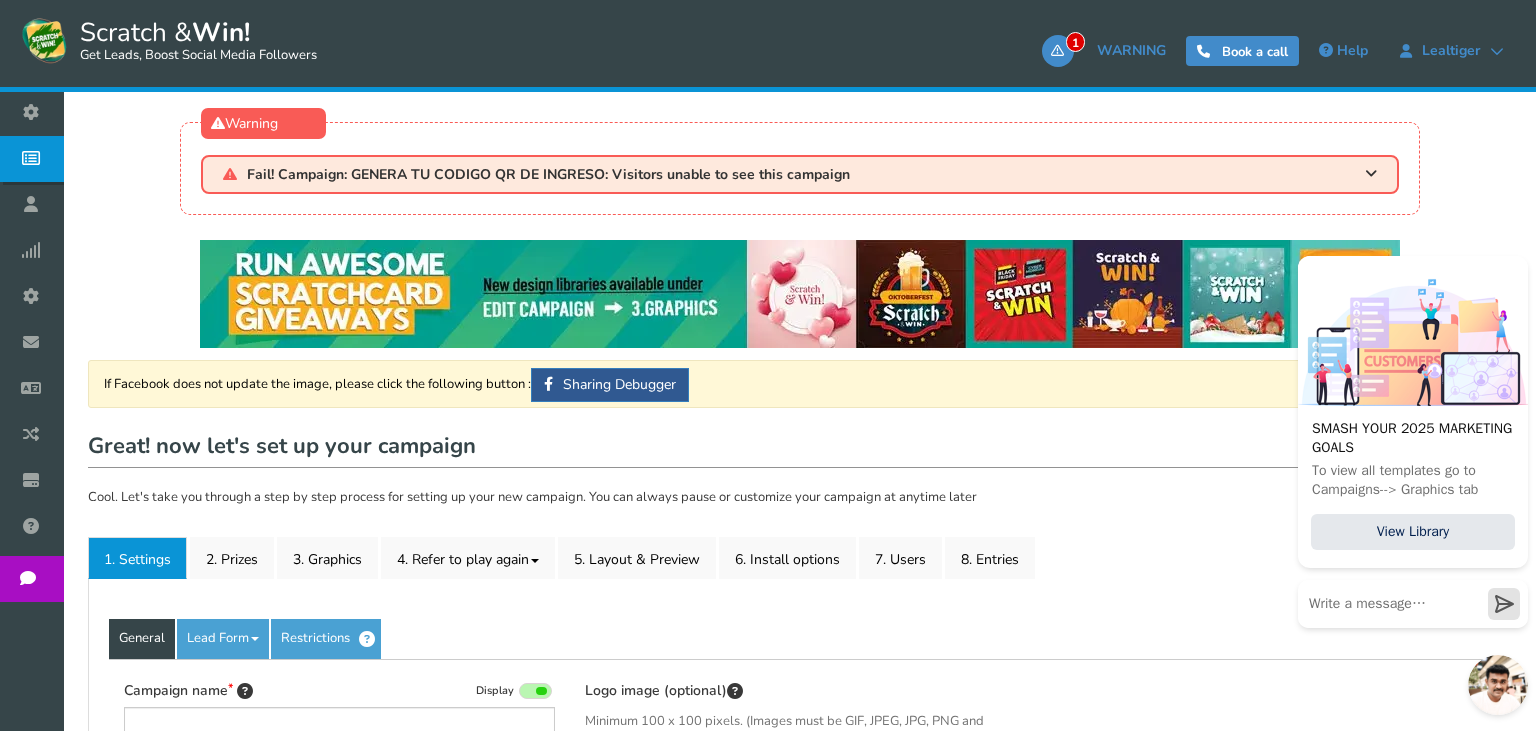 type on "Regístrate para jugar" 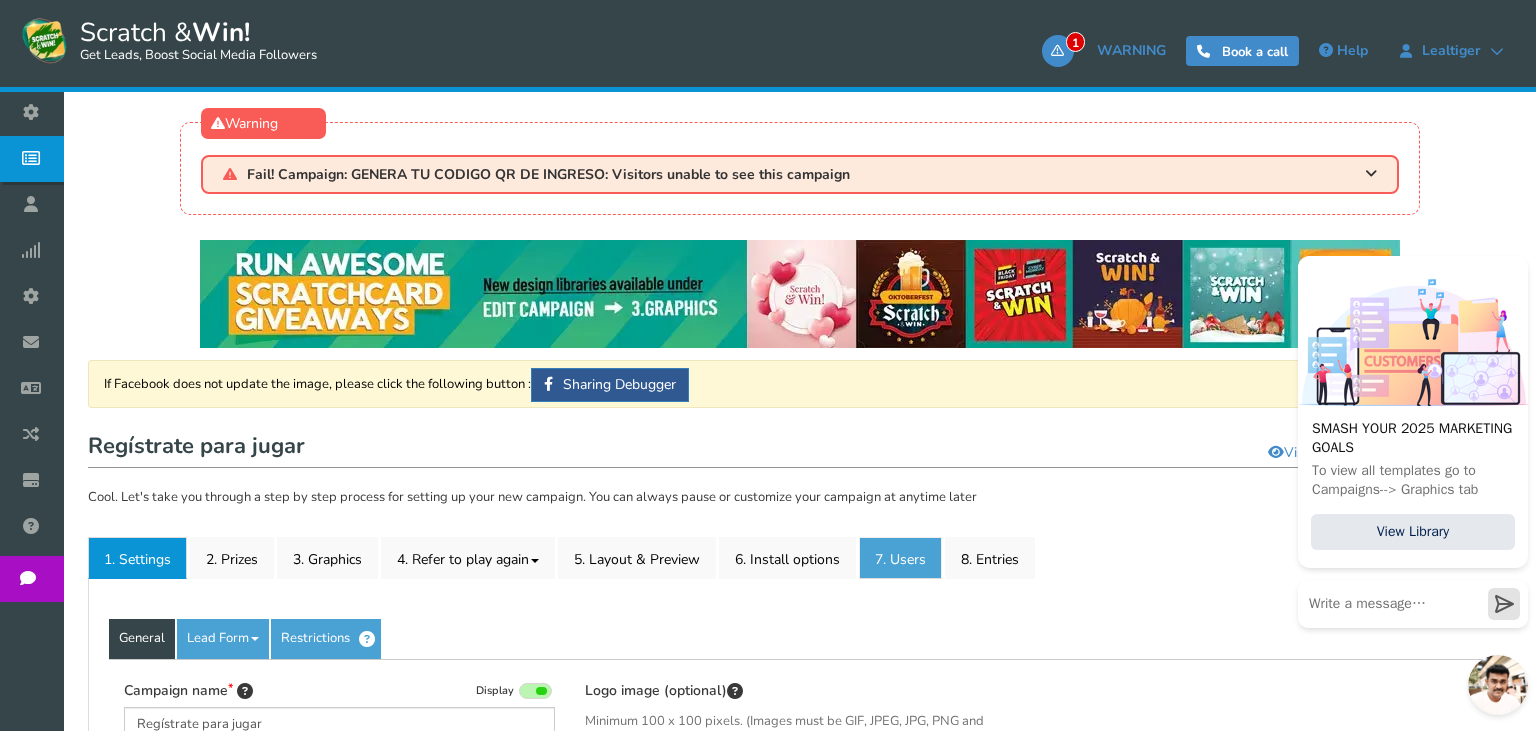 click on "7. Users" at bounding box center [900, 558] 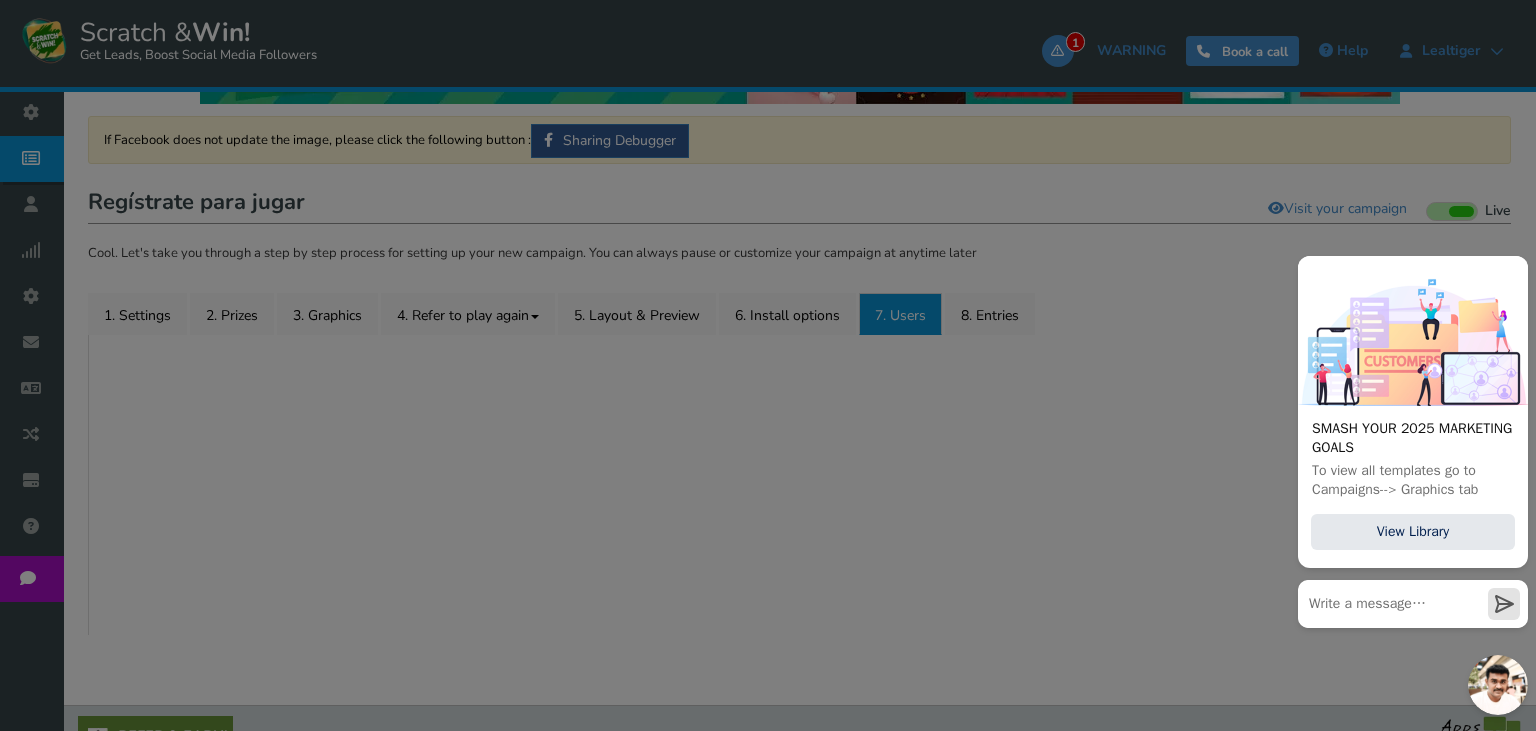 scroll, scrollTop: 277, scrollLeft: 0, axis: vertical 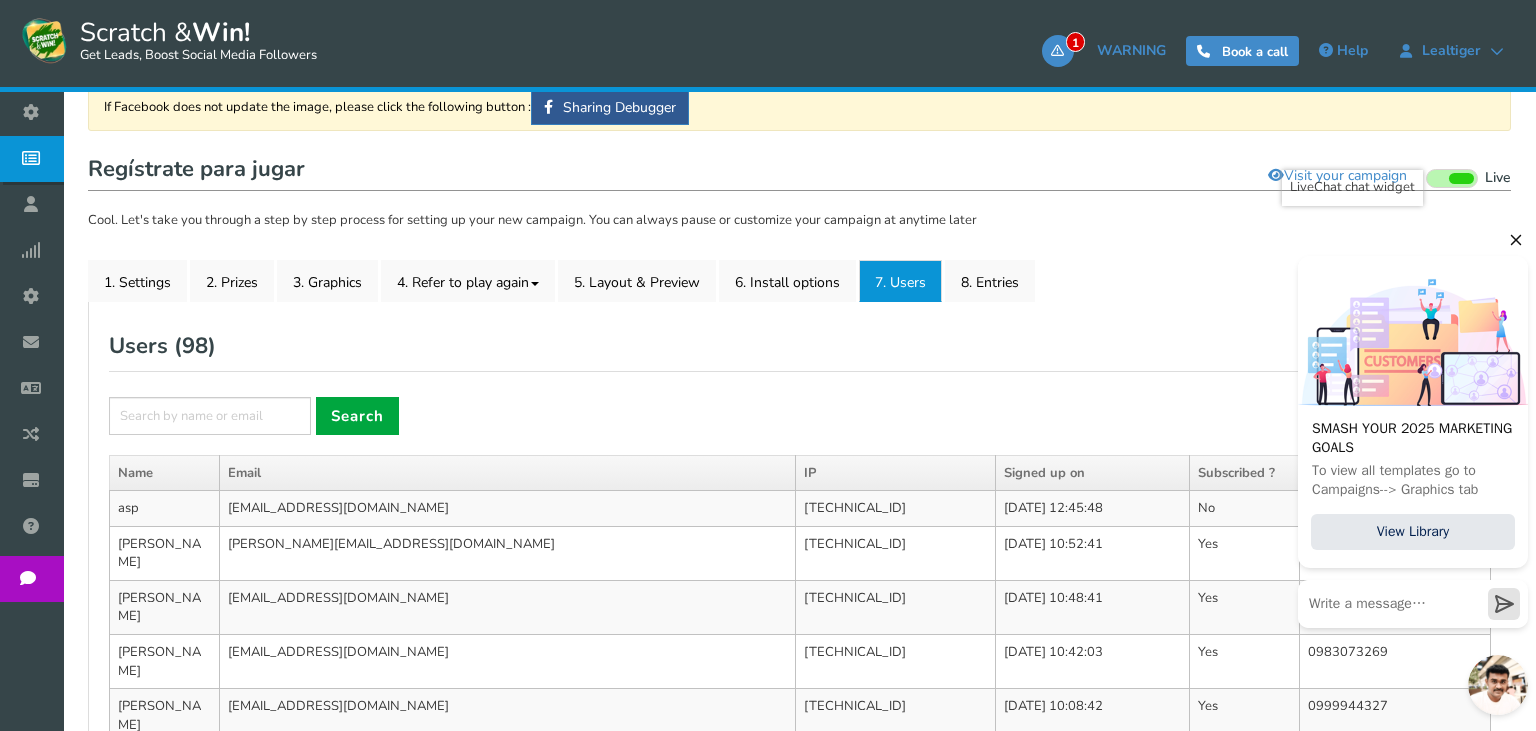 click 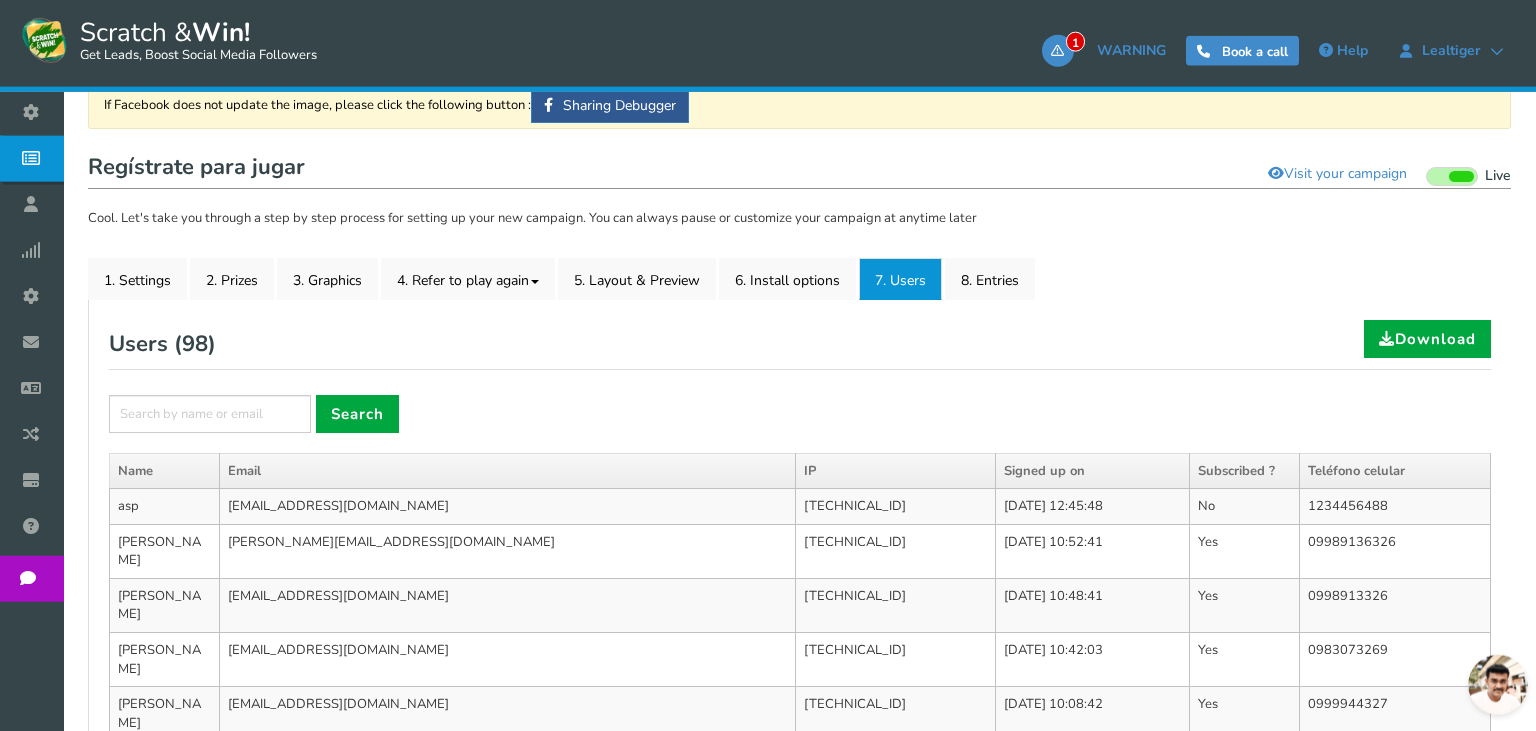 scroll, scrollTop: 277, scrollLeft: 0, axis: vertical 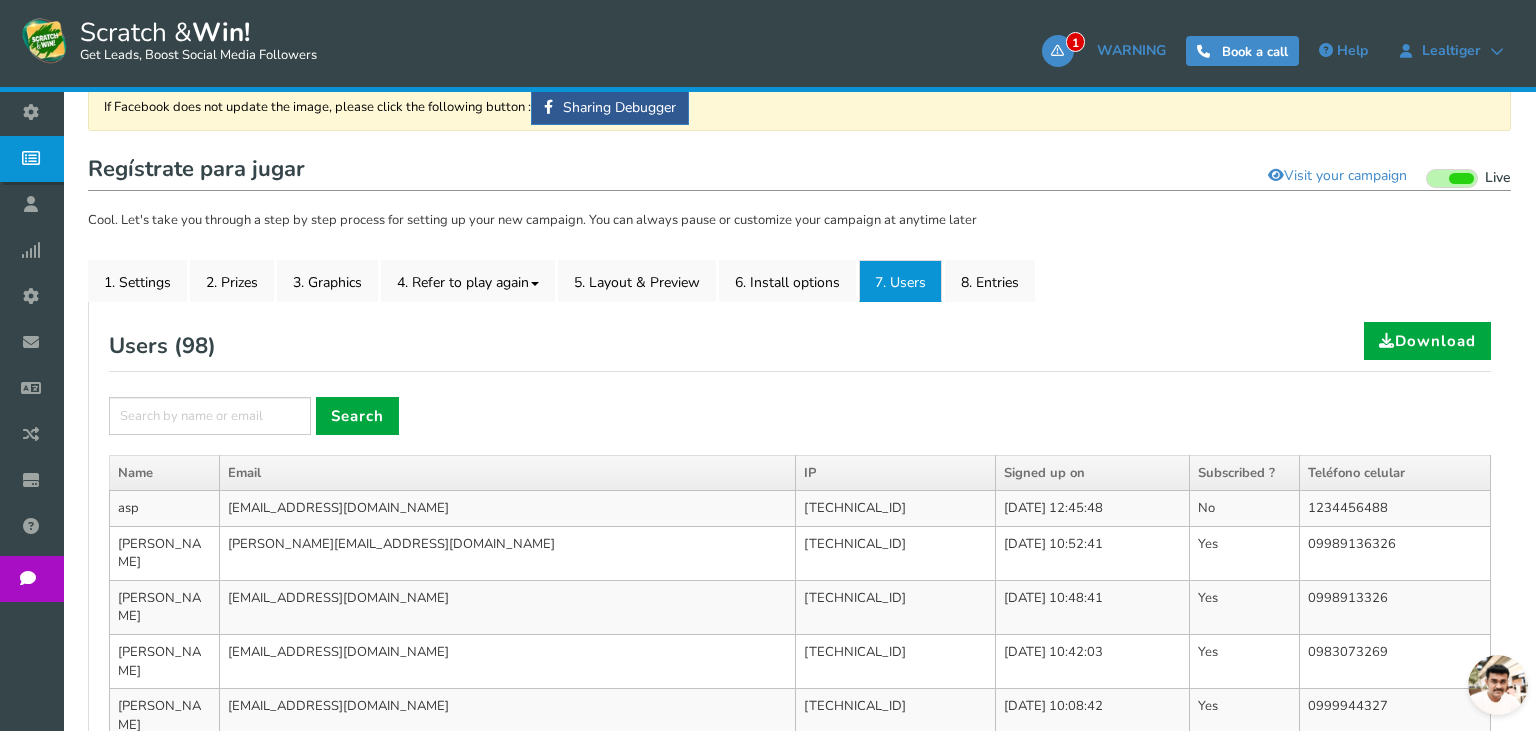 click on "7. Users" at bounding box center (900, 281) 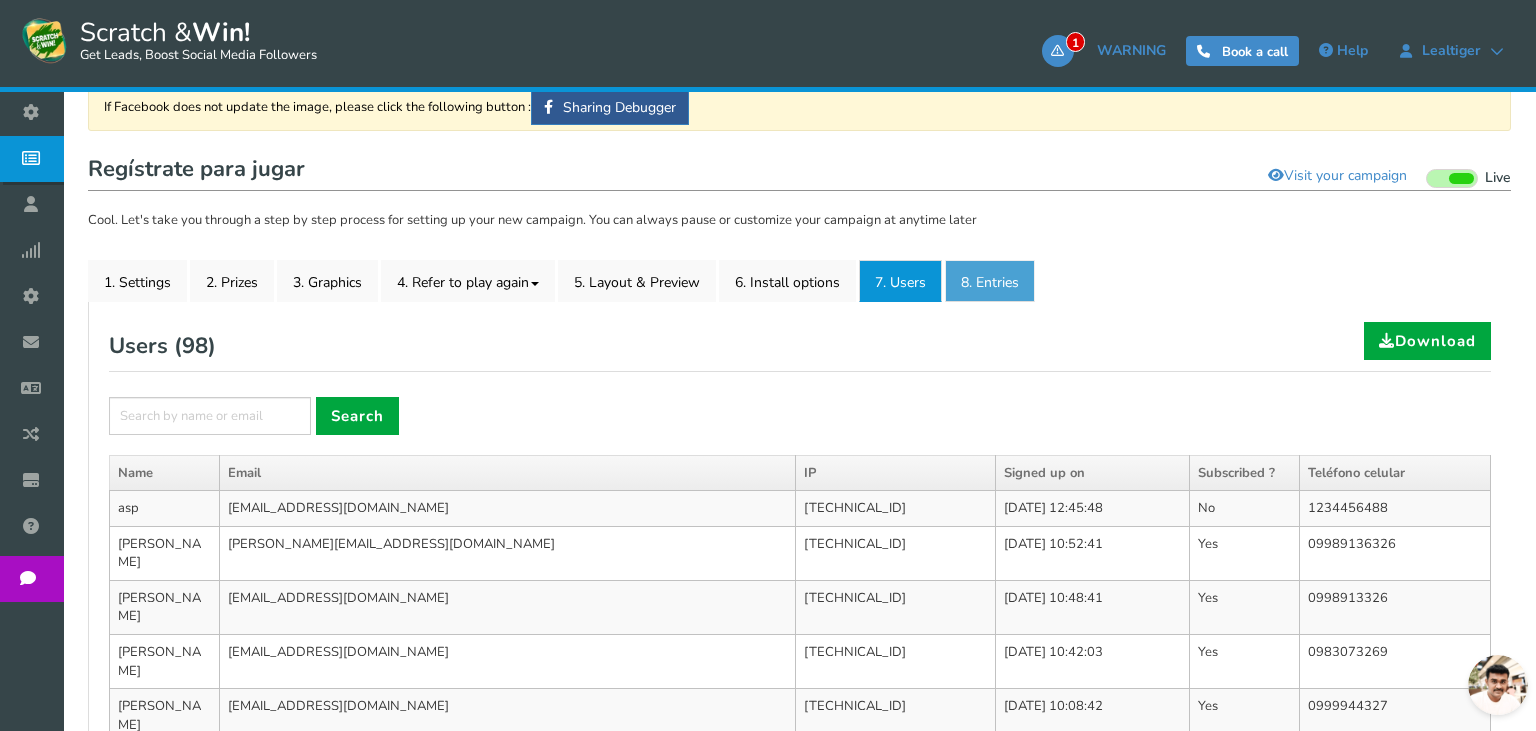 click on "8. Entries" at bounding box center (990, 281) 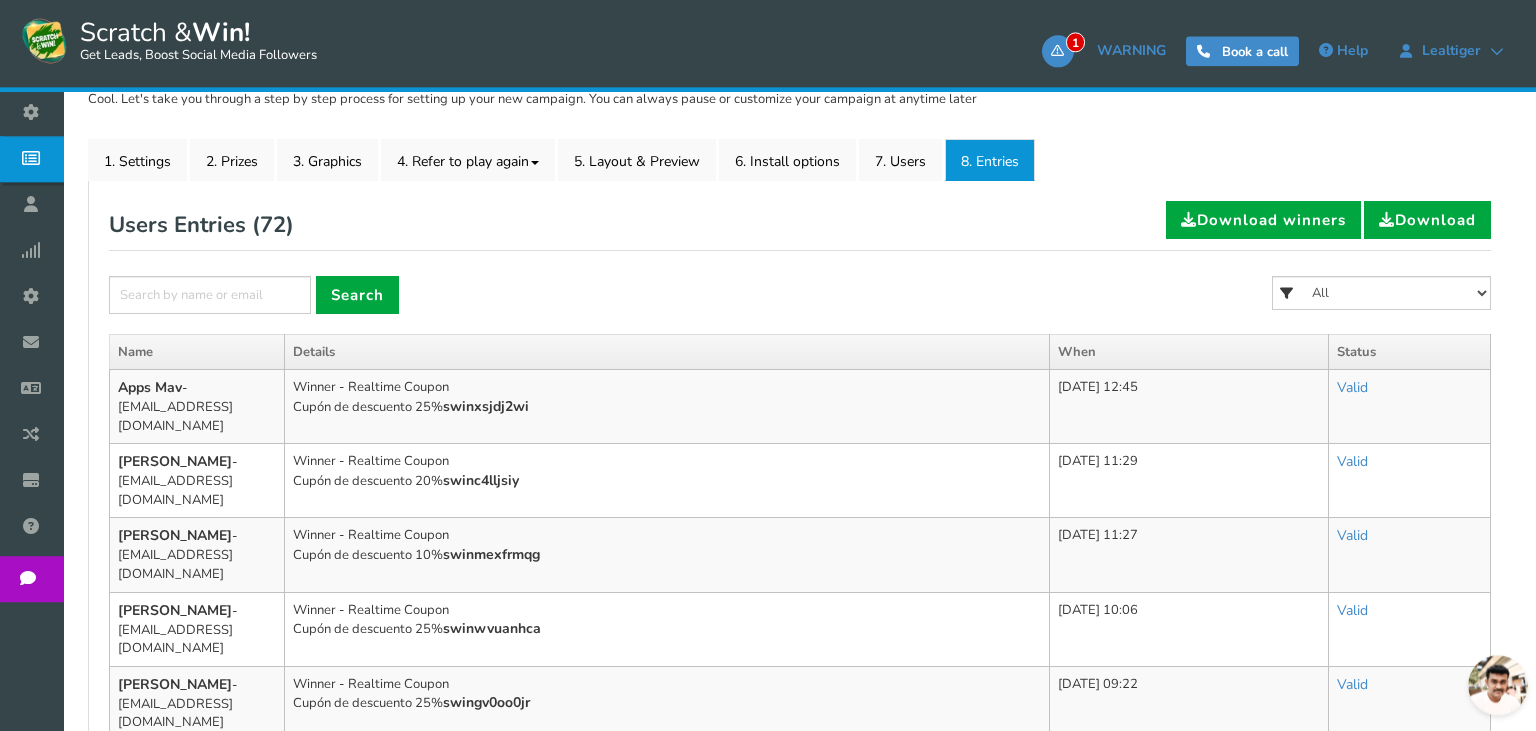 scroll, scrollTop: 277, scrollLeft: 0, axis: vertical 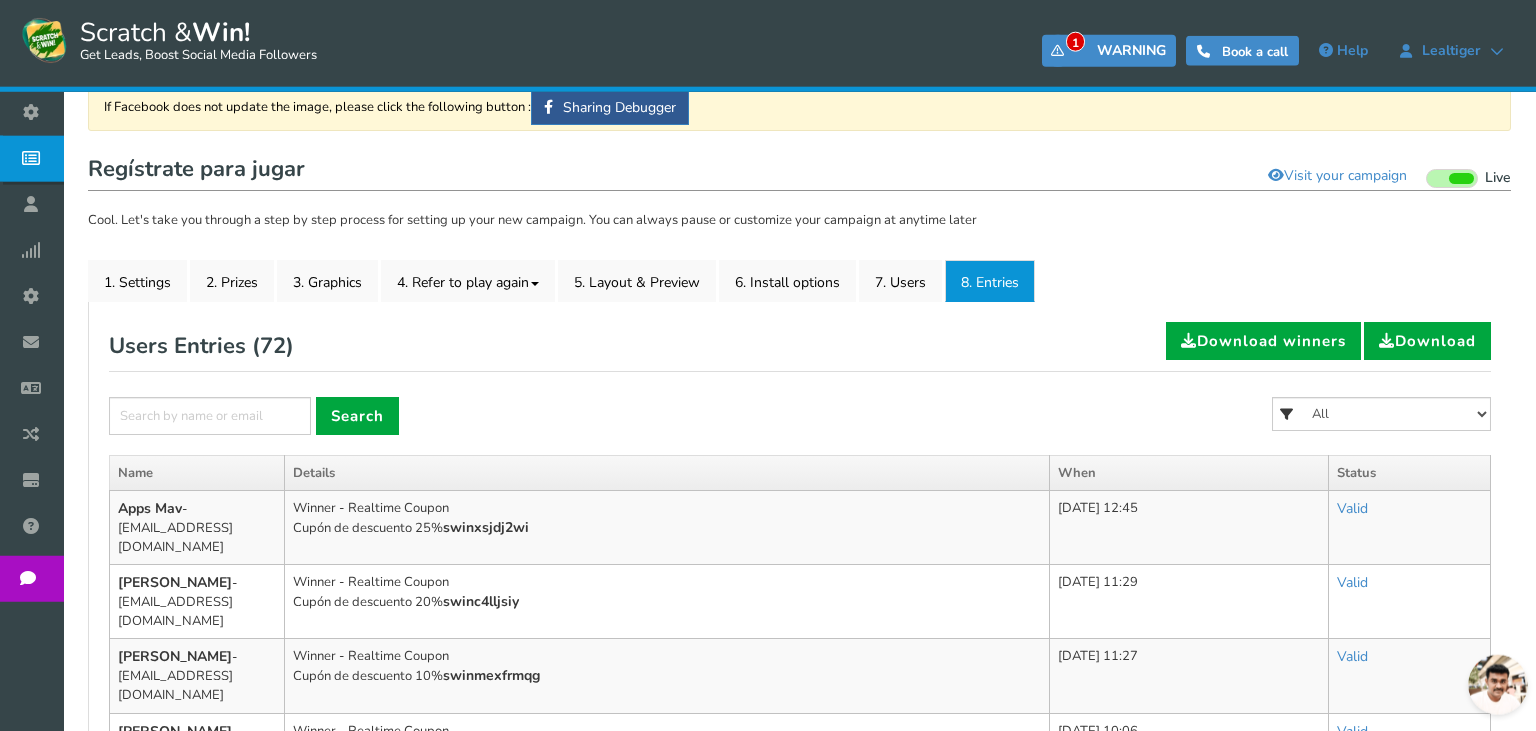 click at bounding box center (1057, 50) 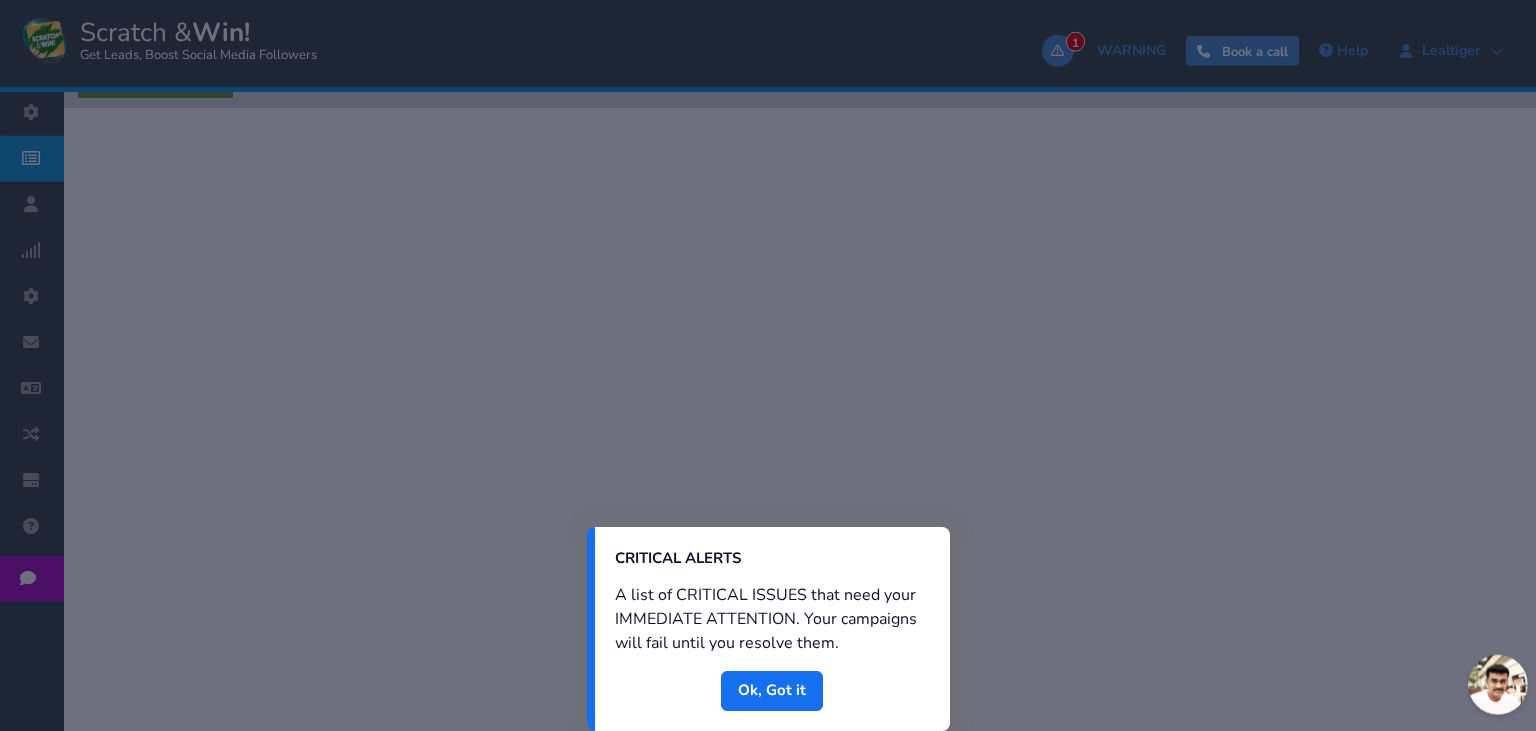 scroll, scrollTop: 0, scrollLeft: 0, axis: both 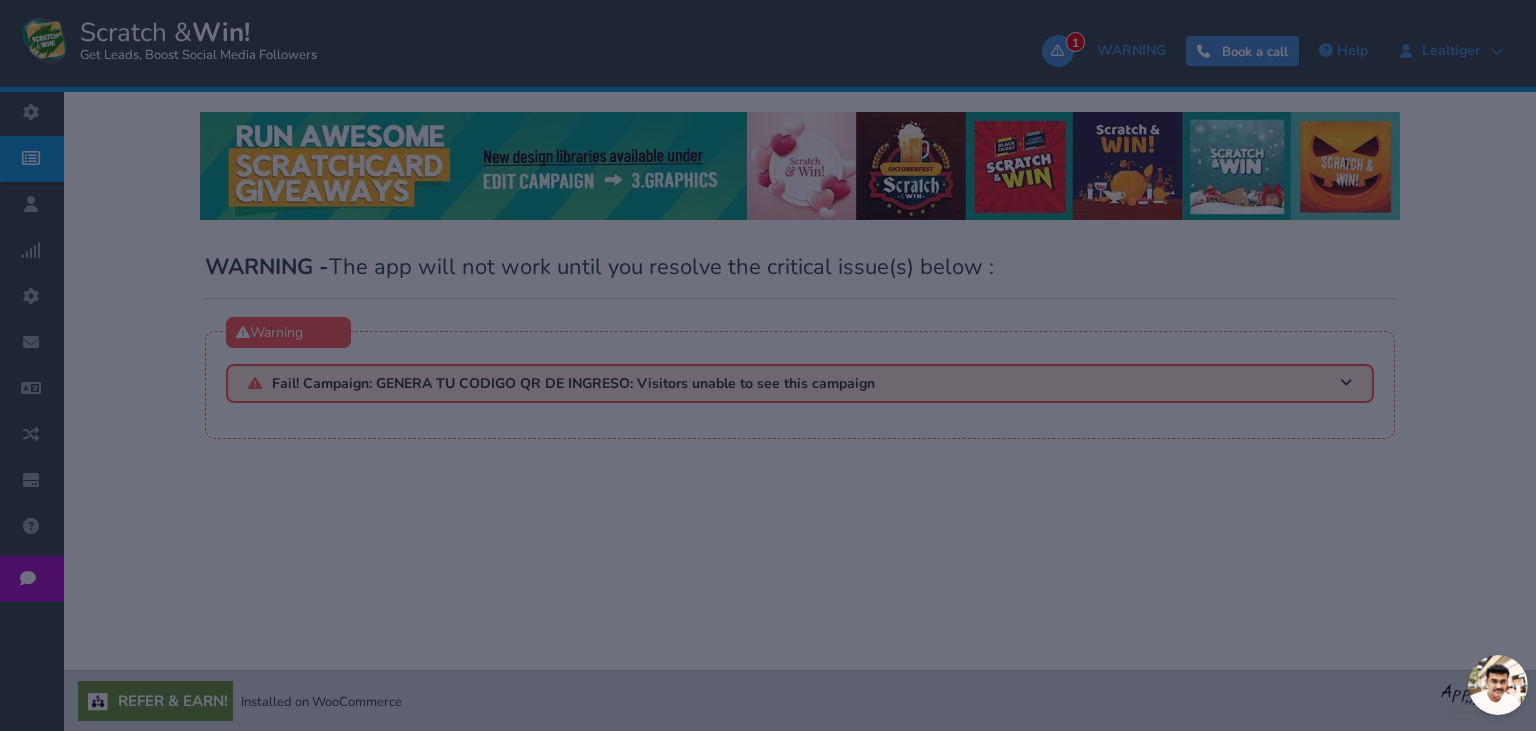 click at bounding box center [768, 365] 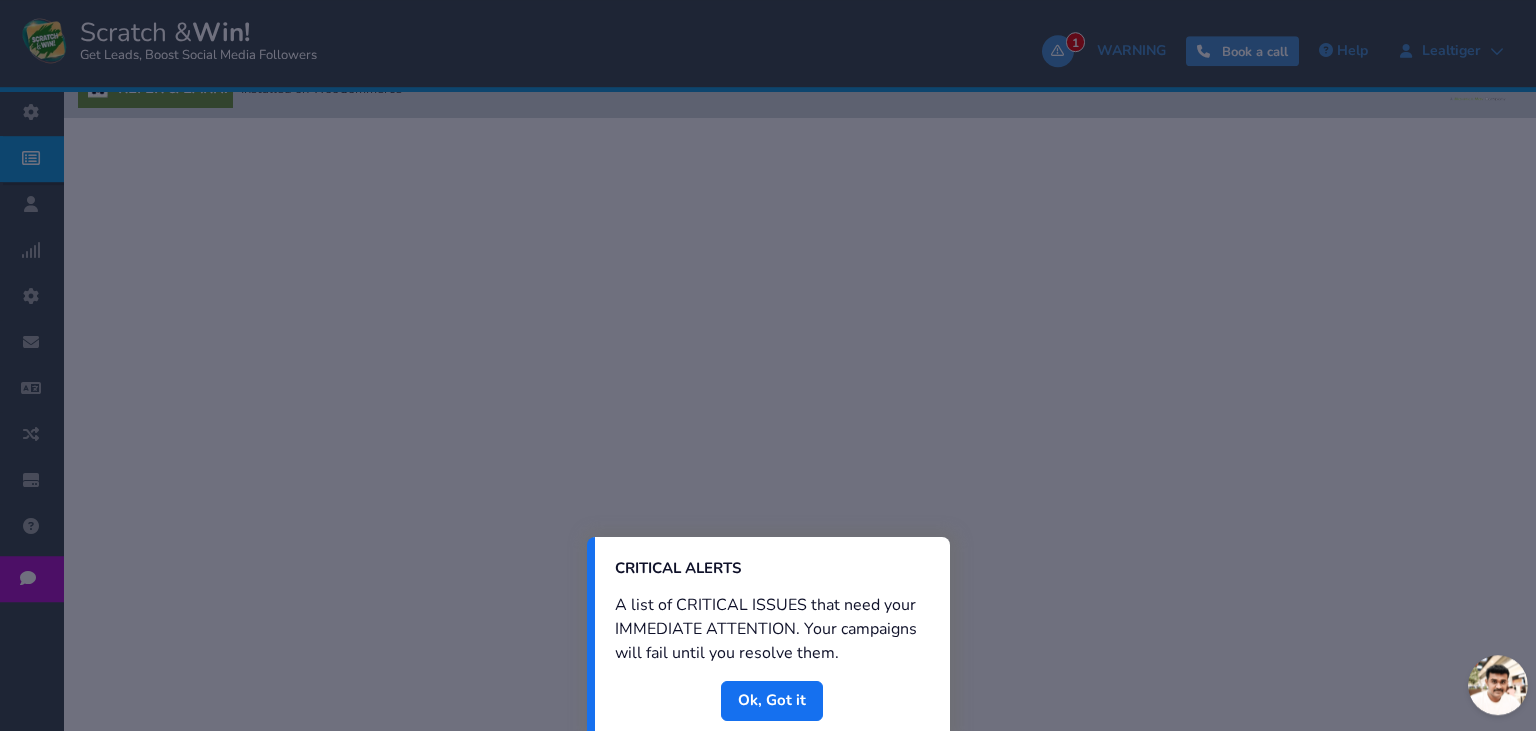 scroll, scrollTop: 622, scrollLeft: 0, axis: vertical 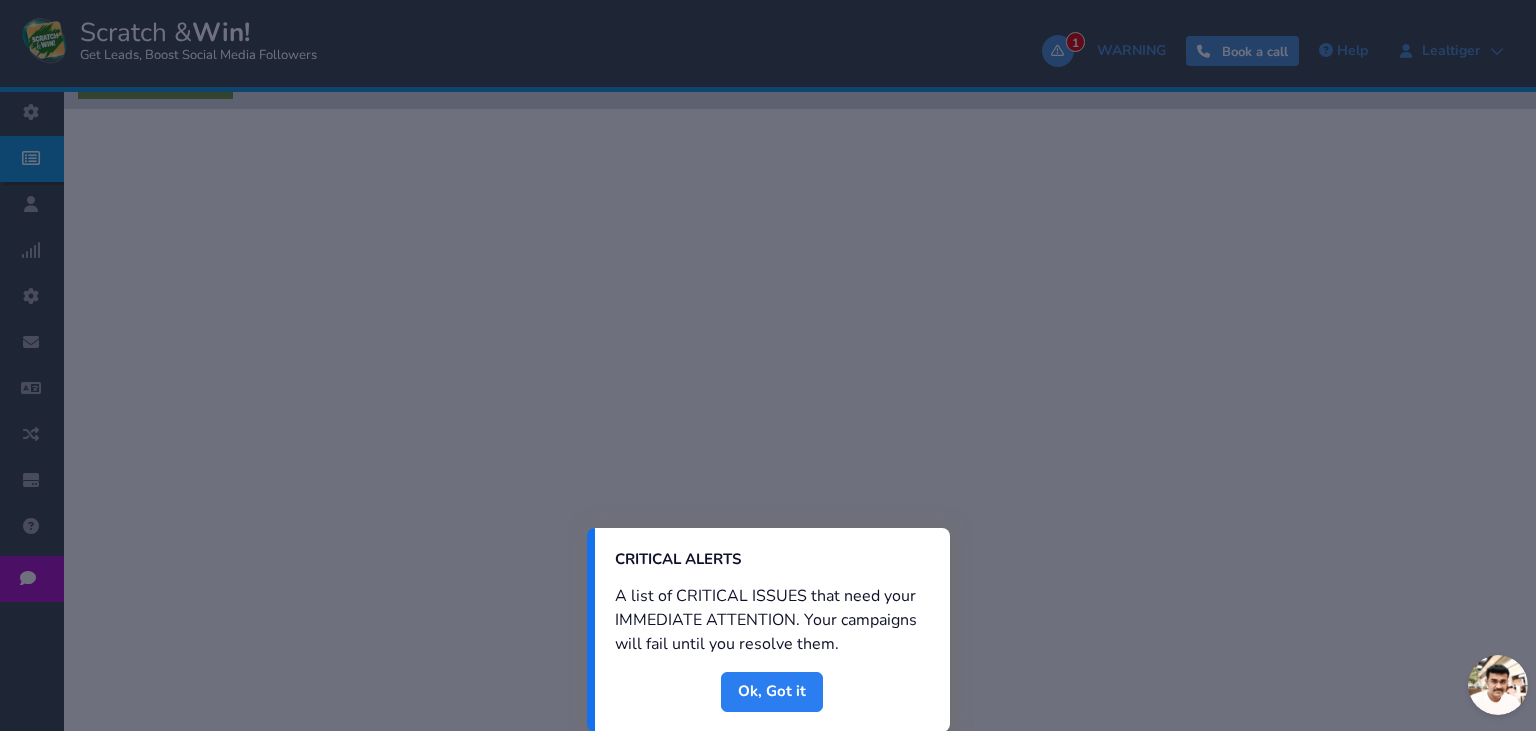 click on "Done" at bounding box center [772, 692] 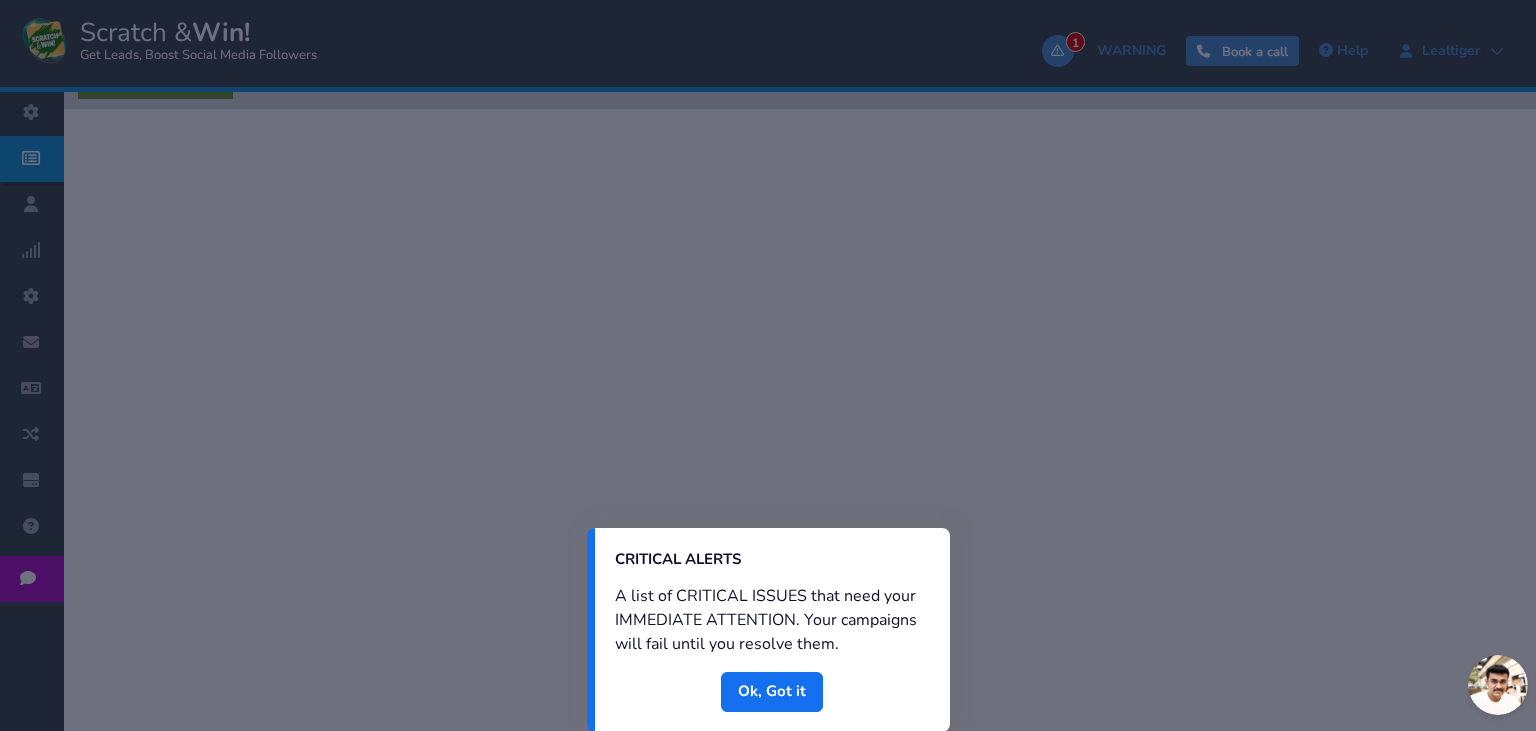 scroll, scrollTop: 0, scrollLeft: 0, axis: both 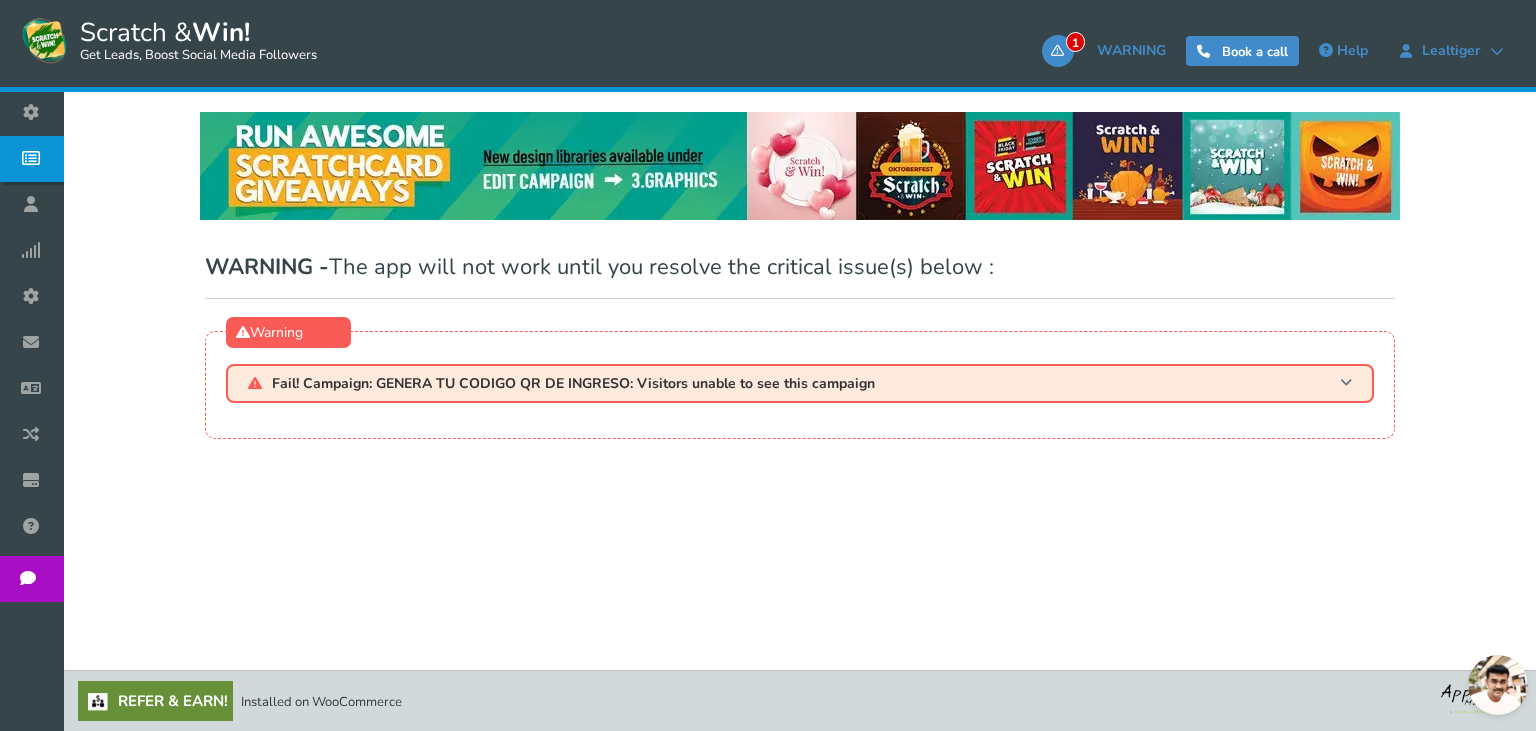 click on "Fail! Campaign: GENERA TU CODIGO QR DE INGRESO: Visitors unable to see this campaign" at bounding box center (573, 383) 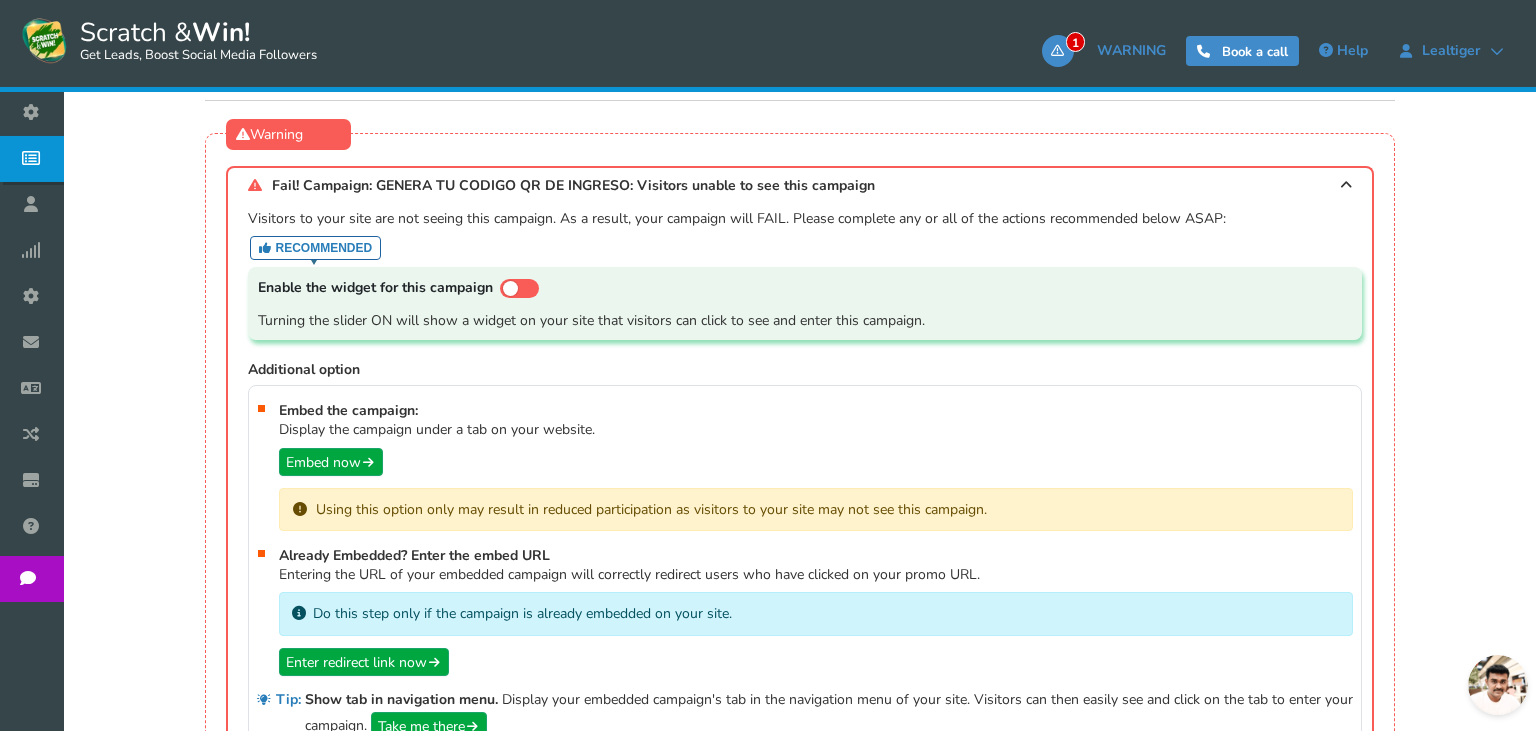 scroll, scrollTop: 211, scrollLeft: 0, axis: vertical 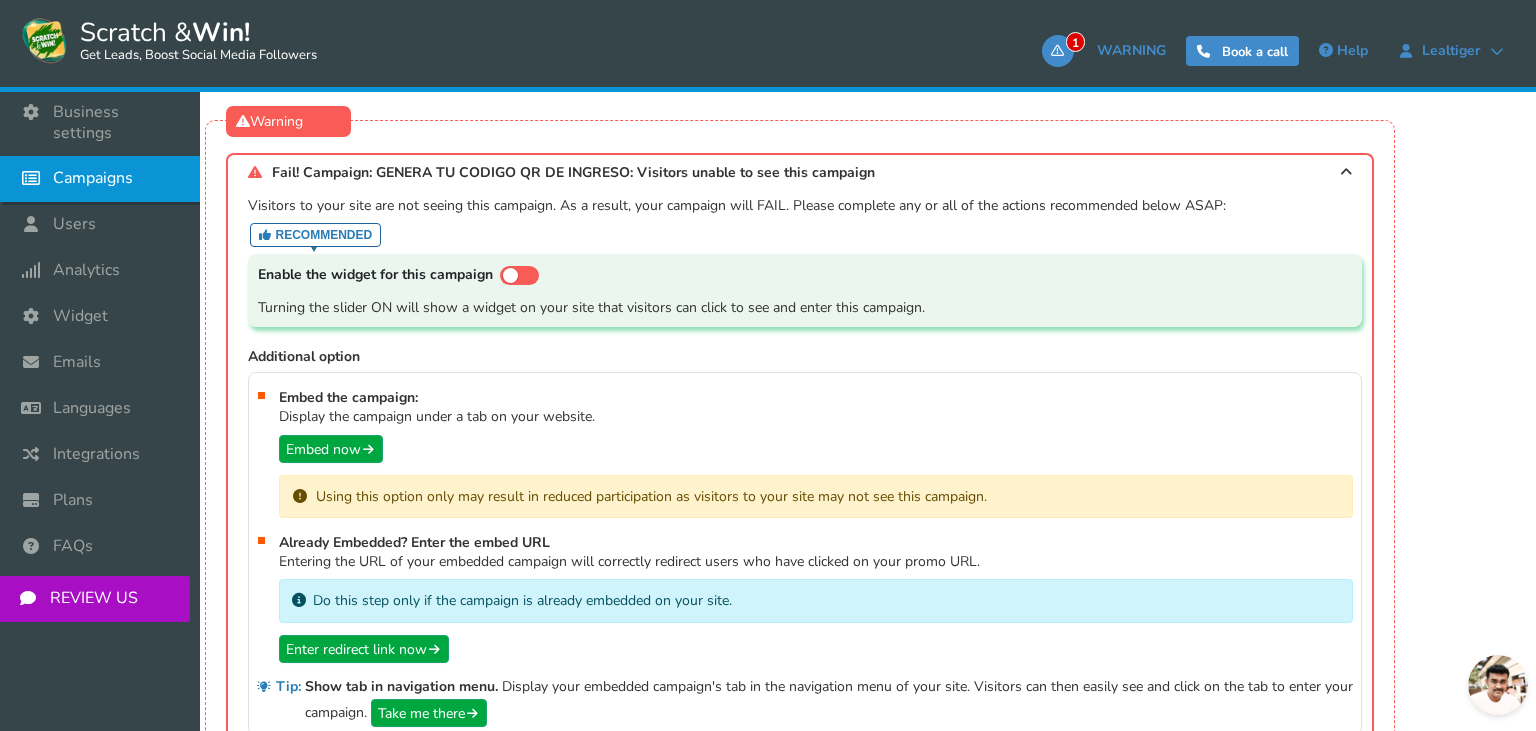 click on "Campaigns" at bounding box center (93, 178) 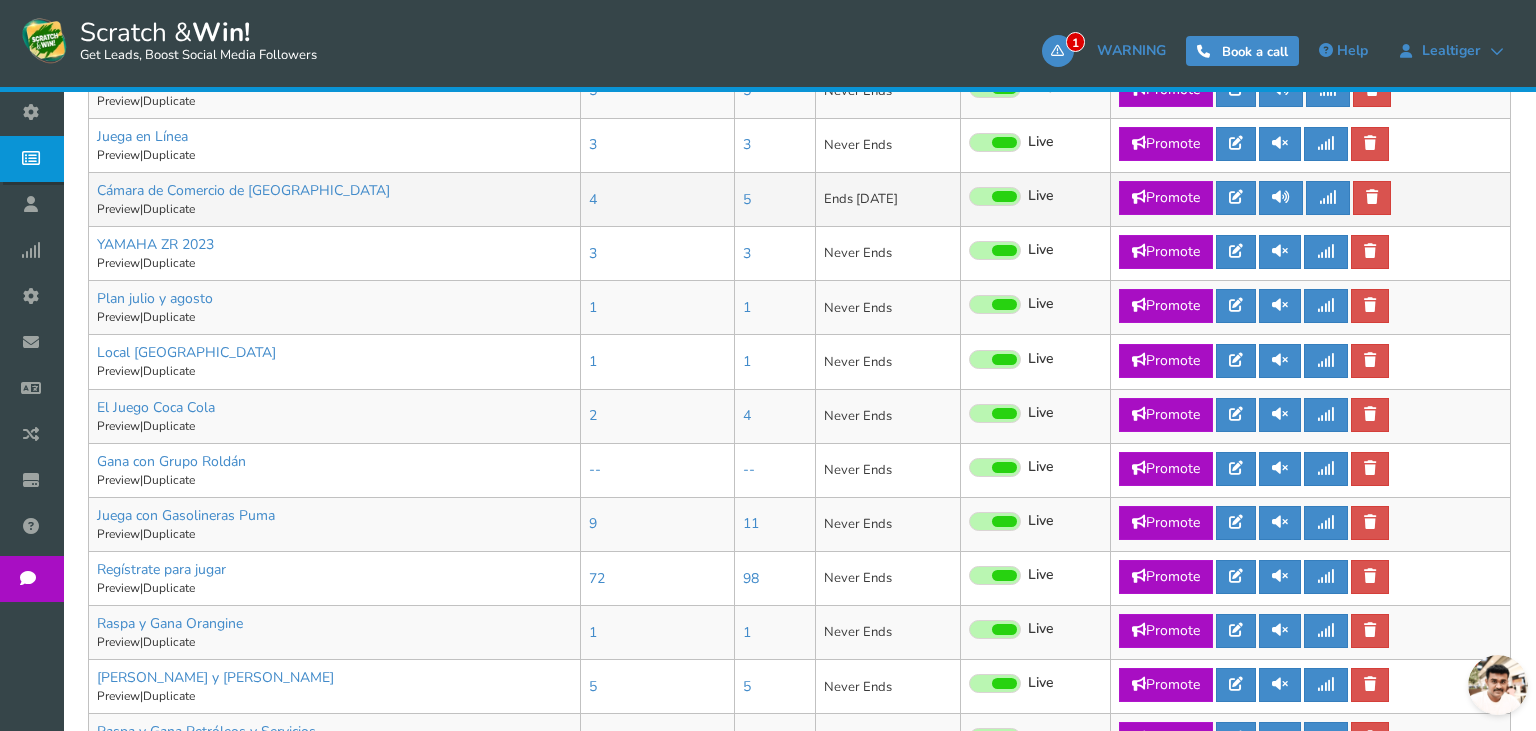 scroll, scrollTop: 422, scrollLeft: 0, axis: vertical 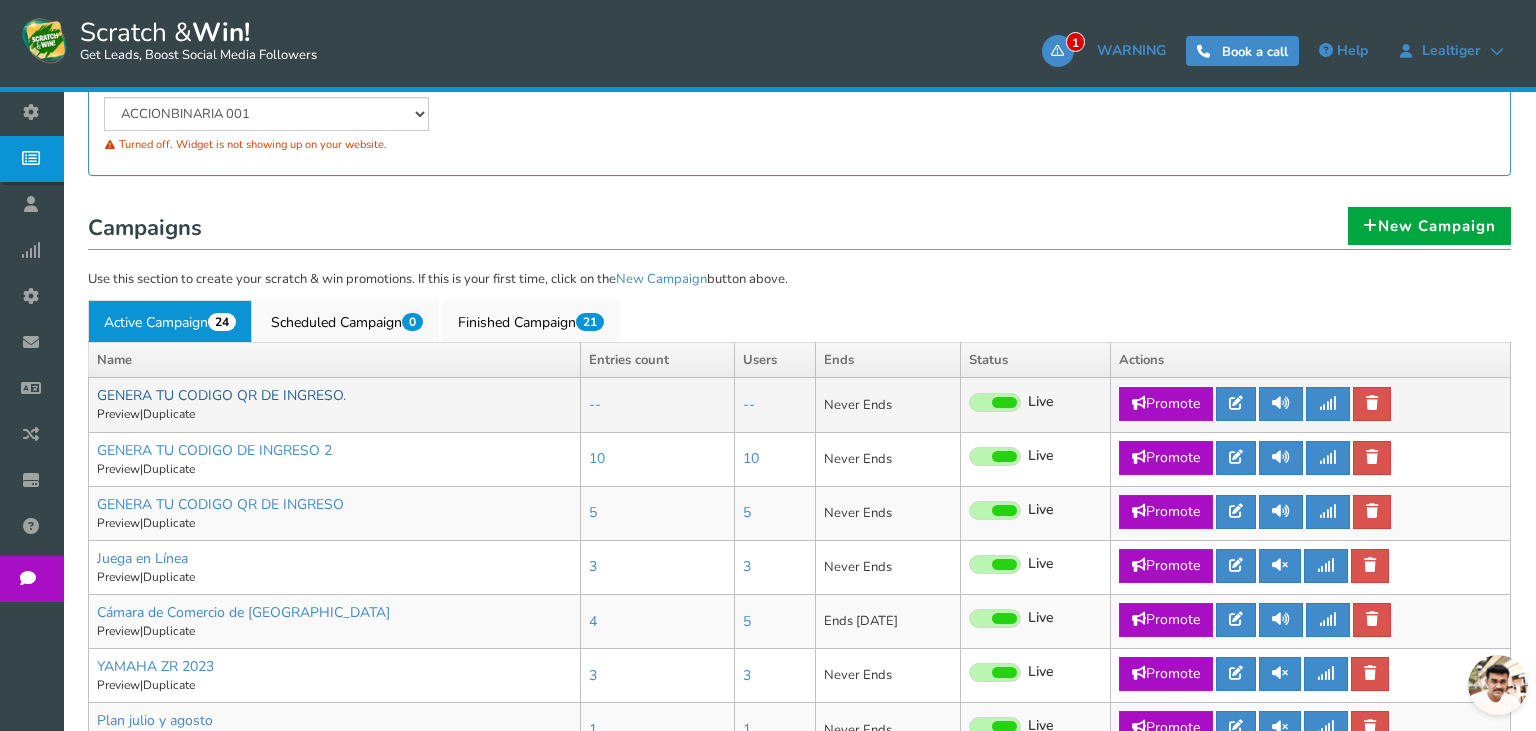 click on "GENERA TU CODIGO QR DE INGRESO." at bounding box center [221, 395] 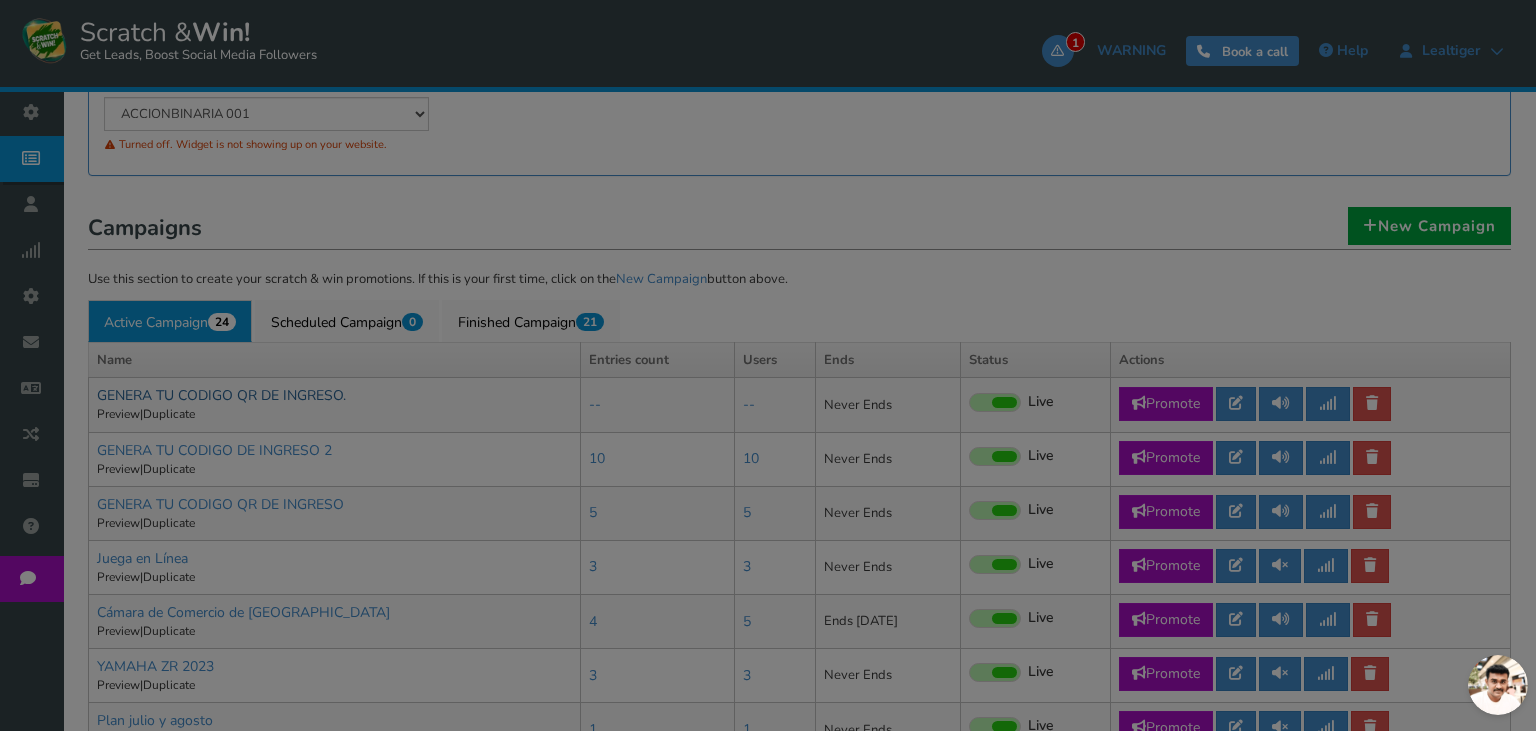 scroll, scrollTop: 0, scrollLeft: 0, axis: both 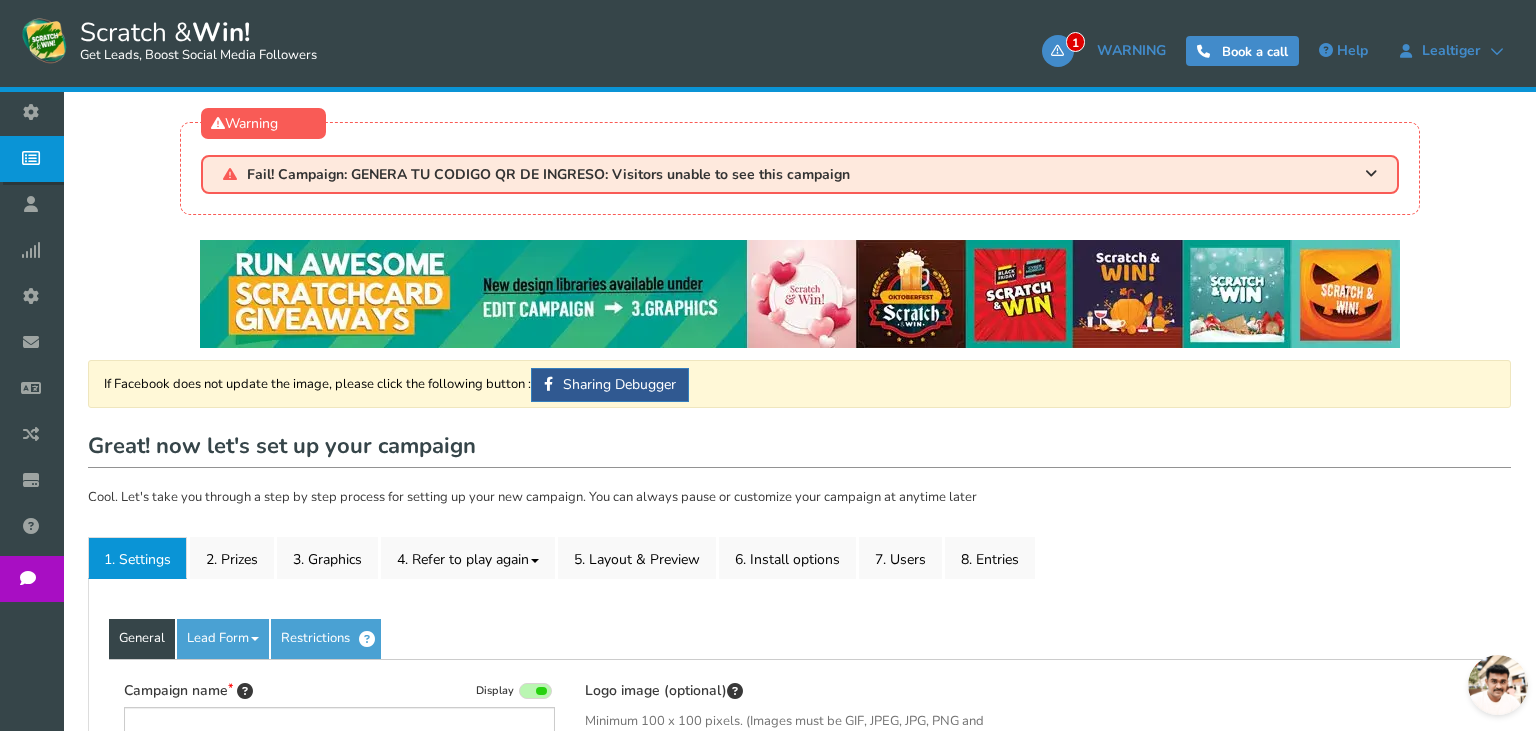 type on "GENERA TU CODIGO QR DE INGRESO." 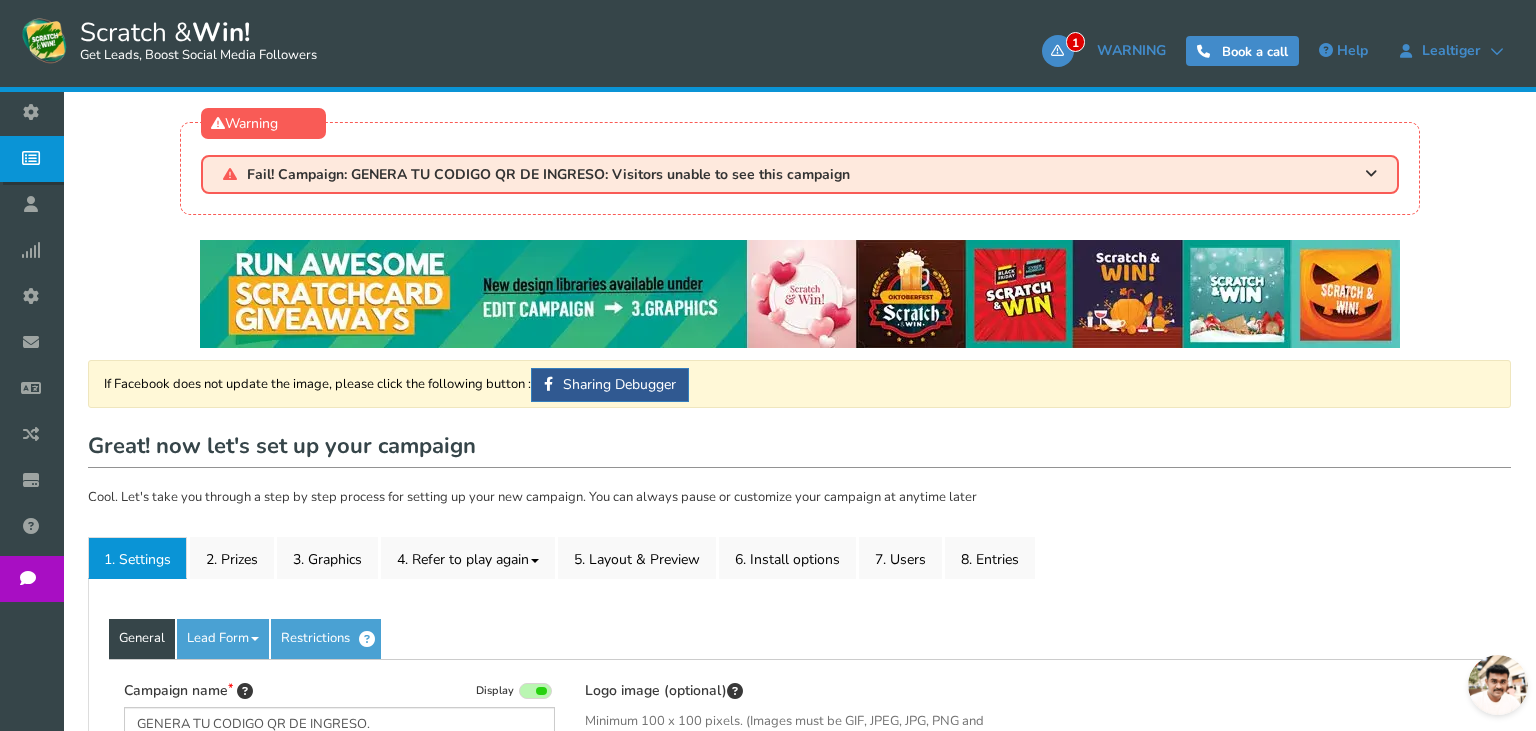 scroll, scrollTop: 211, scrollLeft: 0, axis: vertical 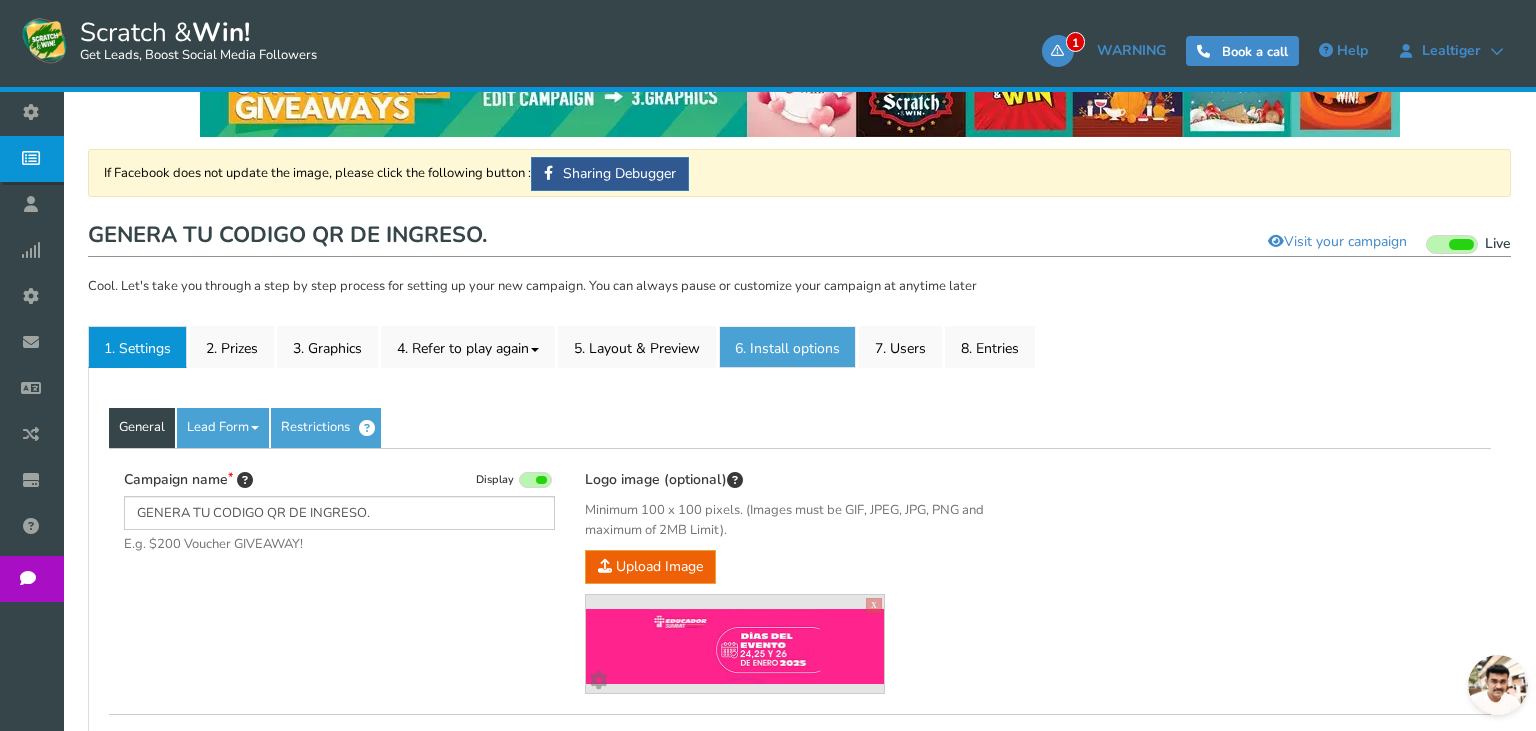 click on "6. Install options  New" at bounding box center [787, 347] 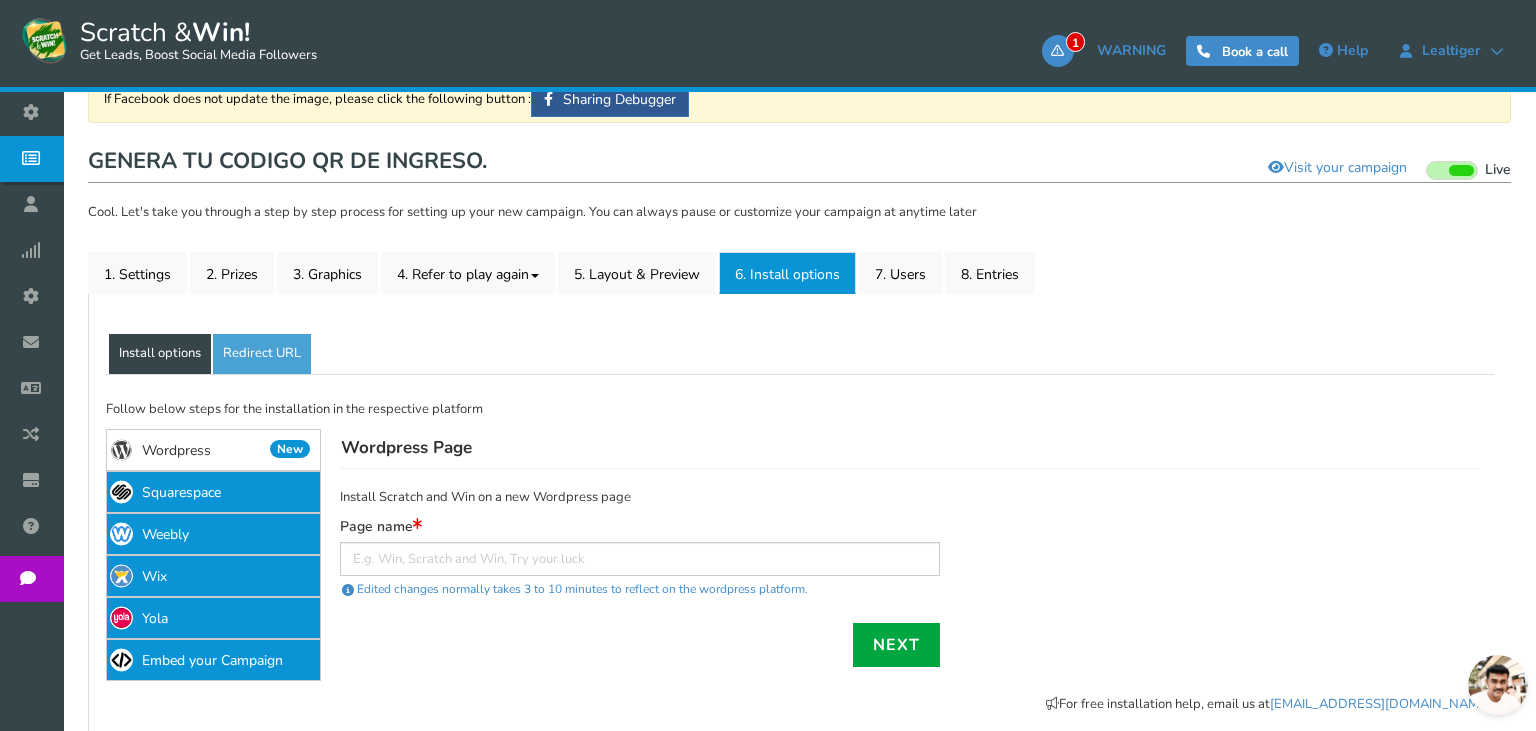 scroll, scrollTop: 211, scrollLeft: 0, axis: vertical 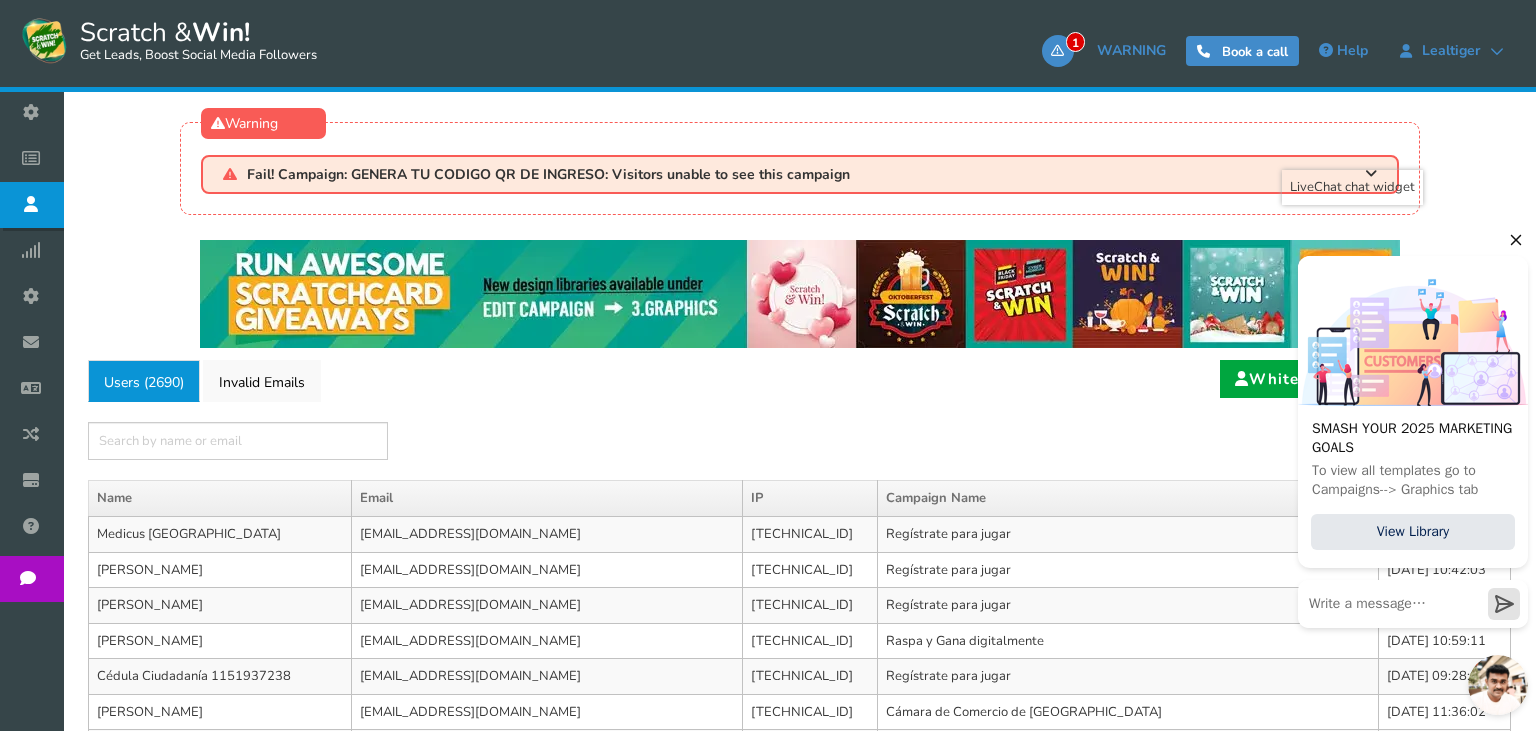 click 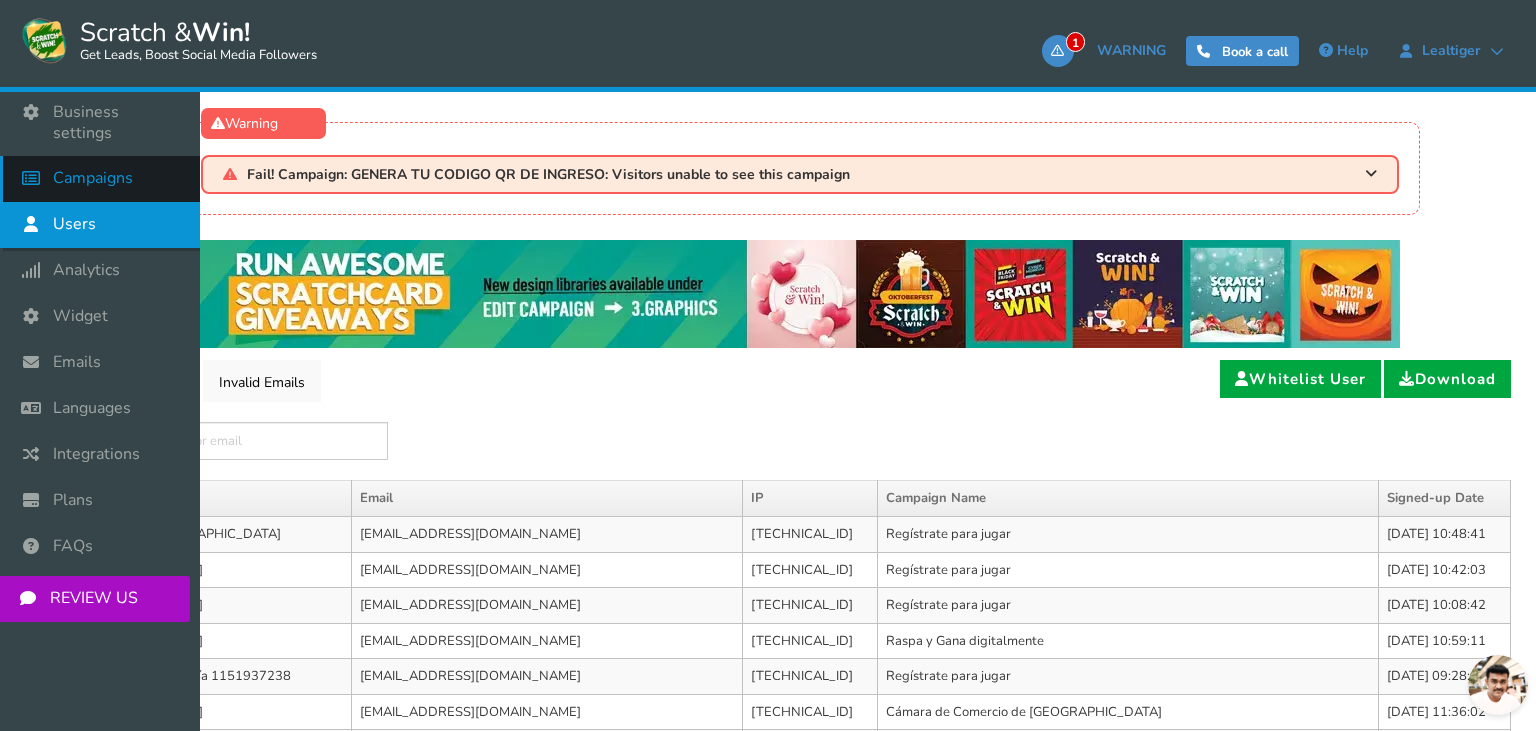 click on "Campaigns" at bounding box center [100, 179] 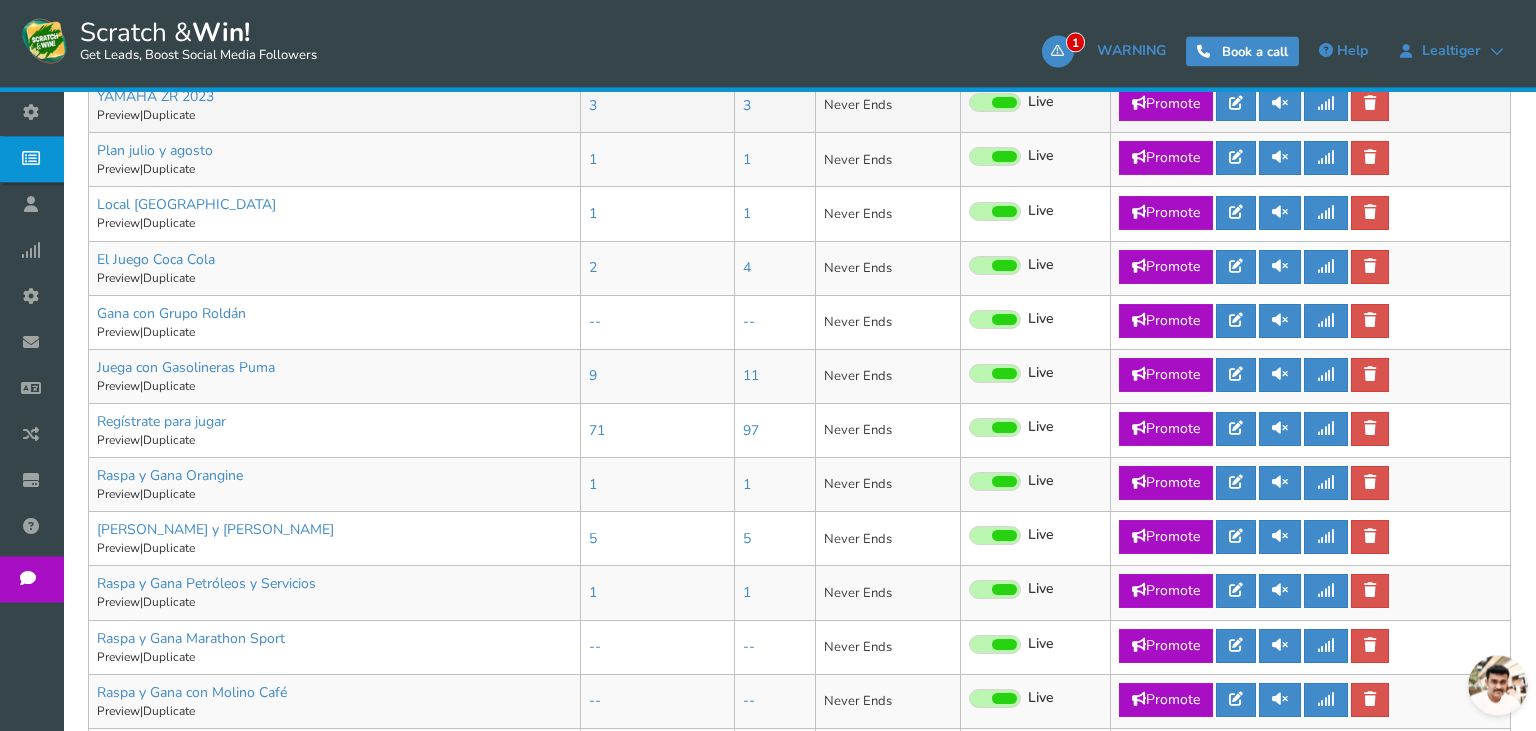 scroll, scrollTop: 1056, scrollLeft: 0, axis: vertical 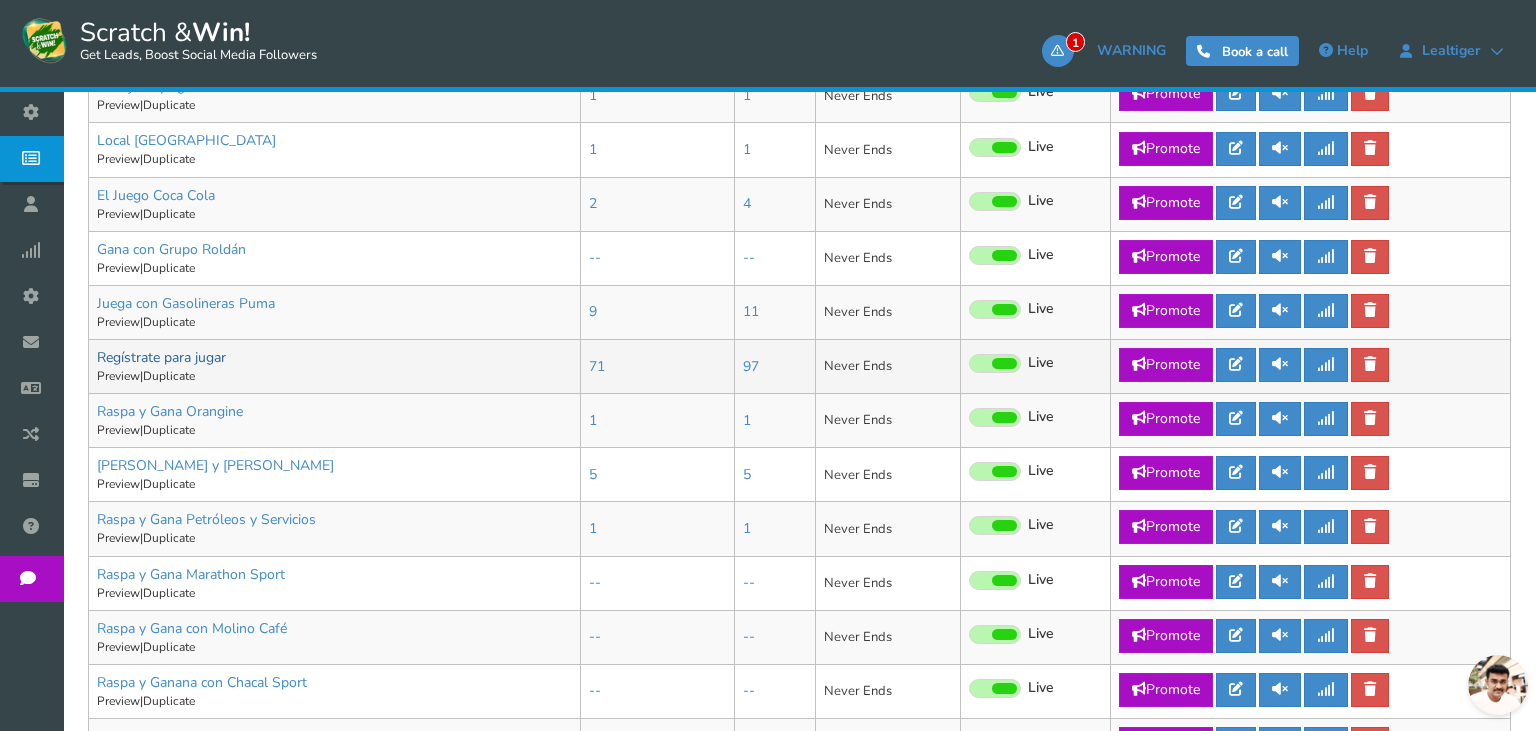 click on "Regístrate para jugar" at bounding box center [161, 357] 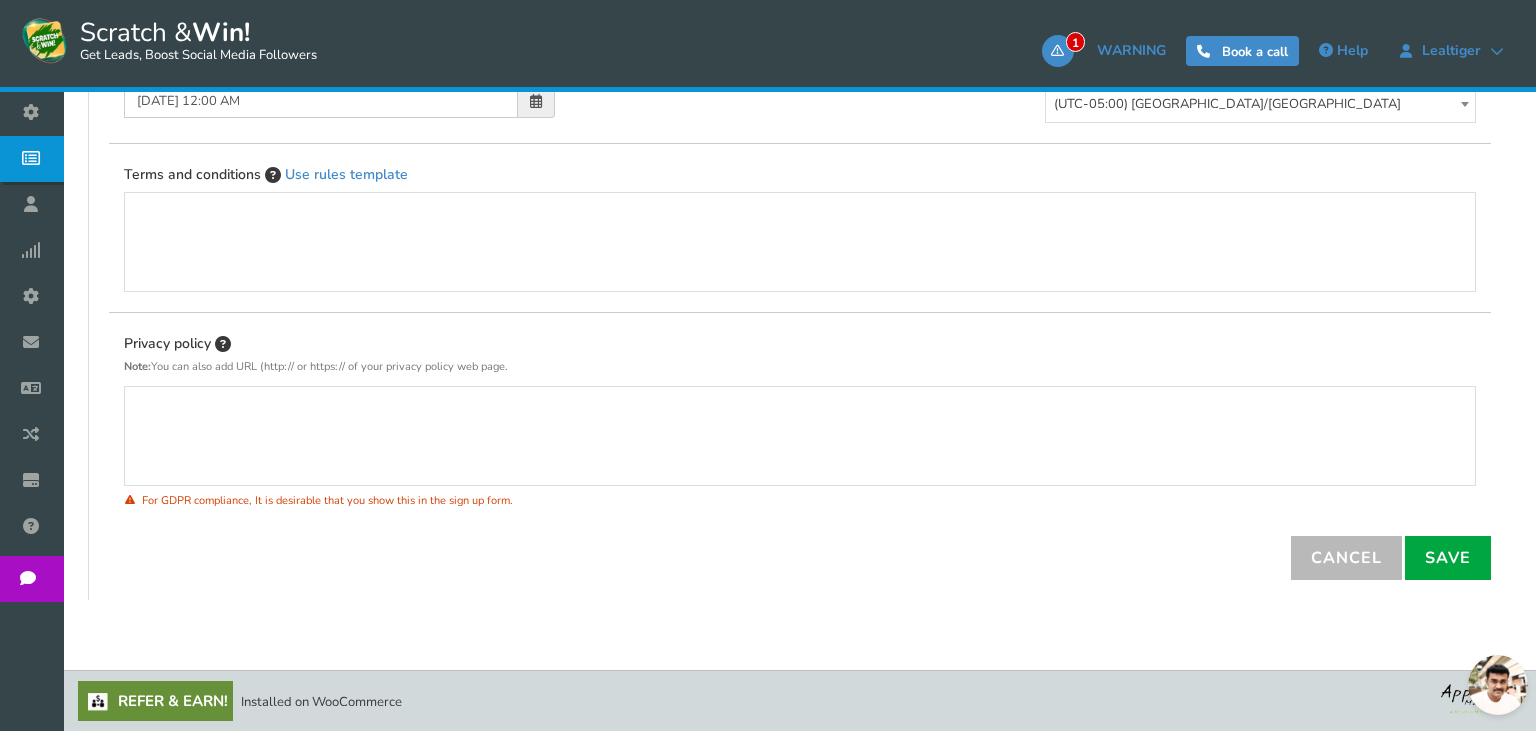 scroll, scrollTop: 0, scrollLeft: 0, axis: both 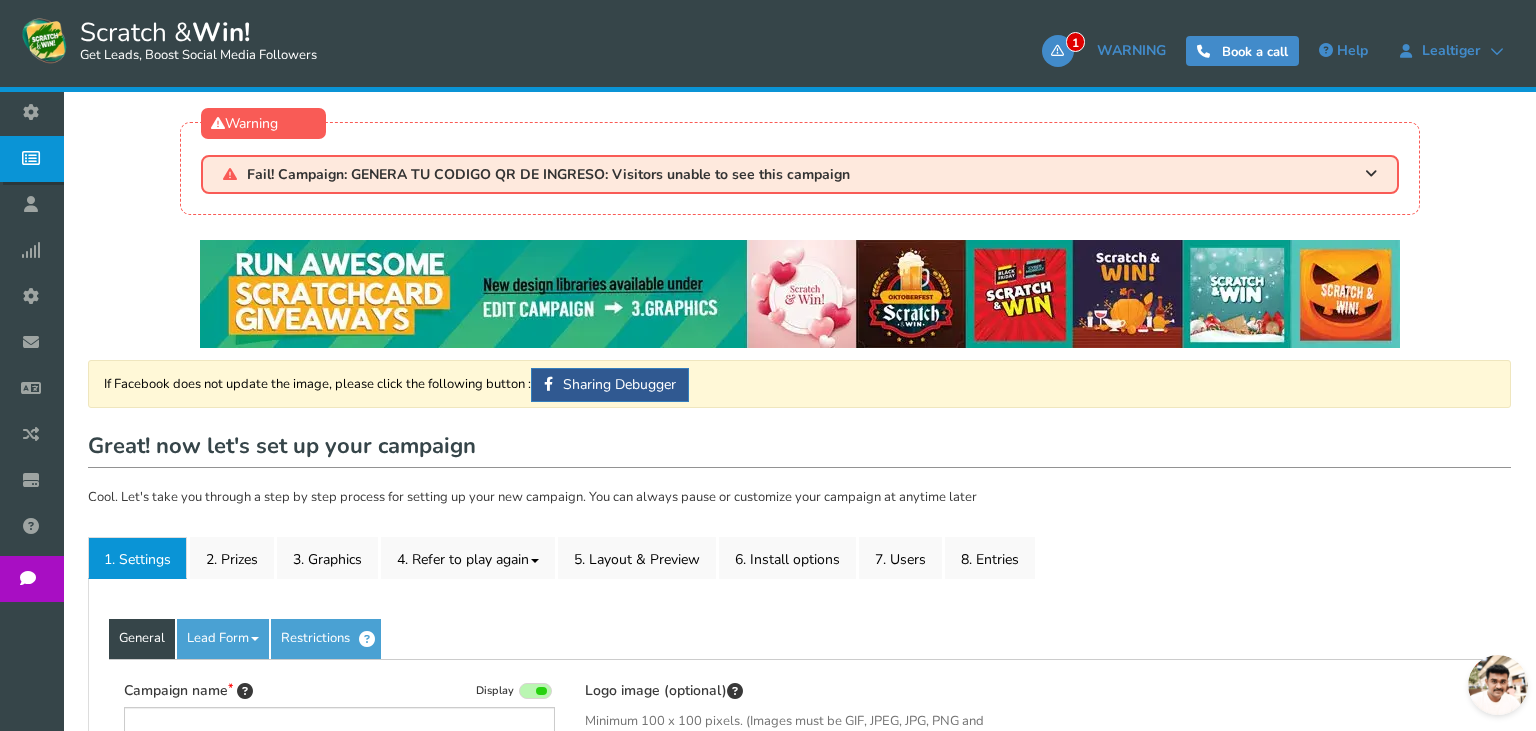 type on "Regístrate para jugar" 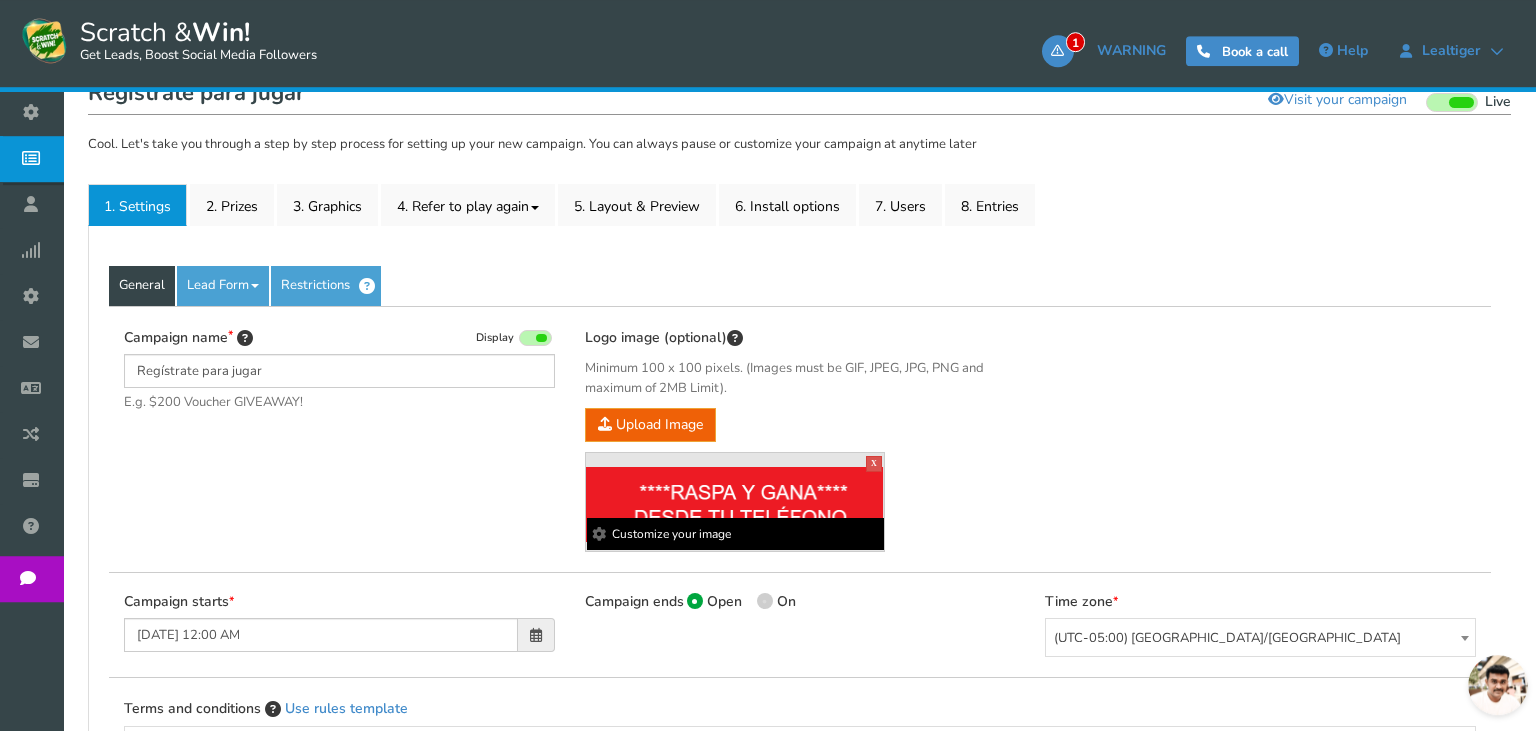 scroll, scrollTop: 422, scrollLeft: 0, axis: vertical 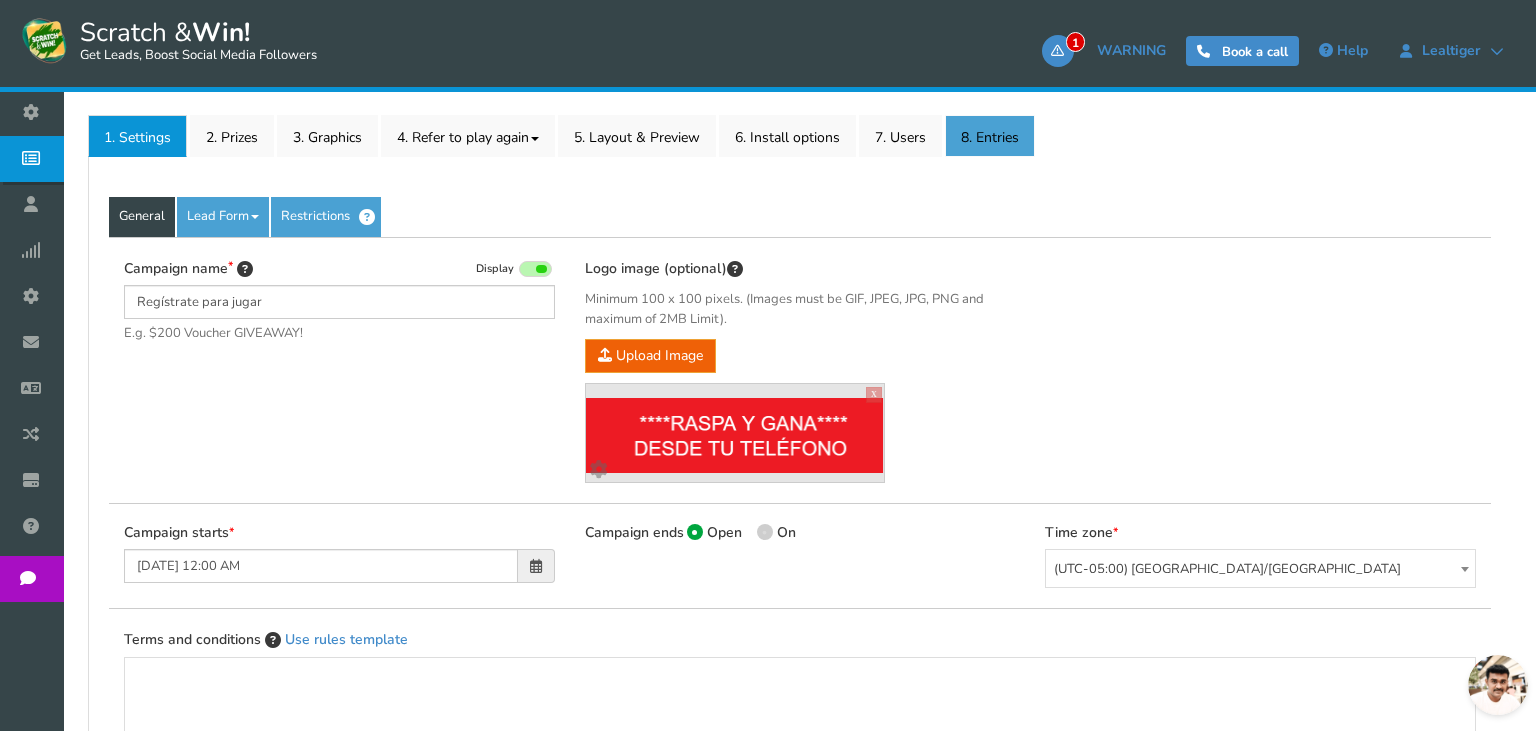 drag, startPoint x: 997, startPoint y: 138, endPoint x: 996, endPoint y: 148, distance: 10.049875 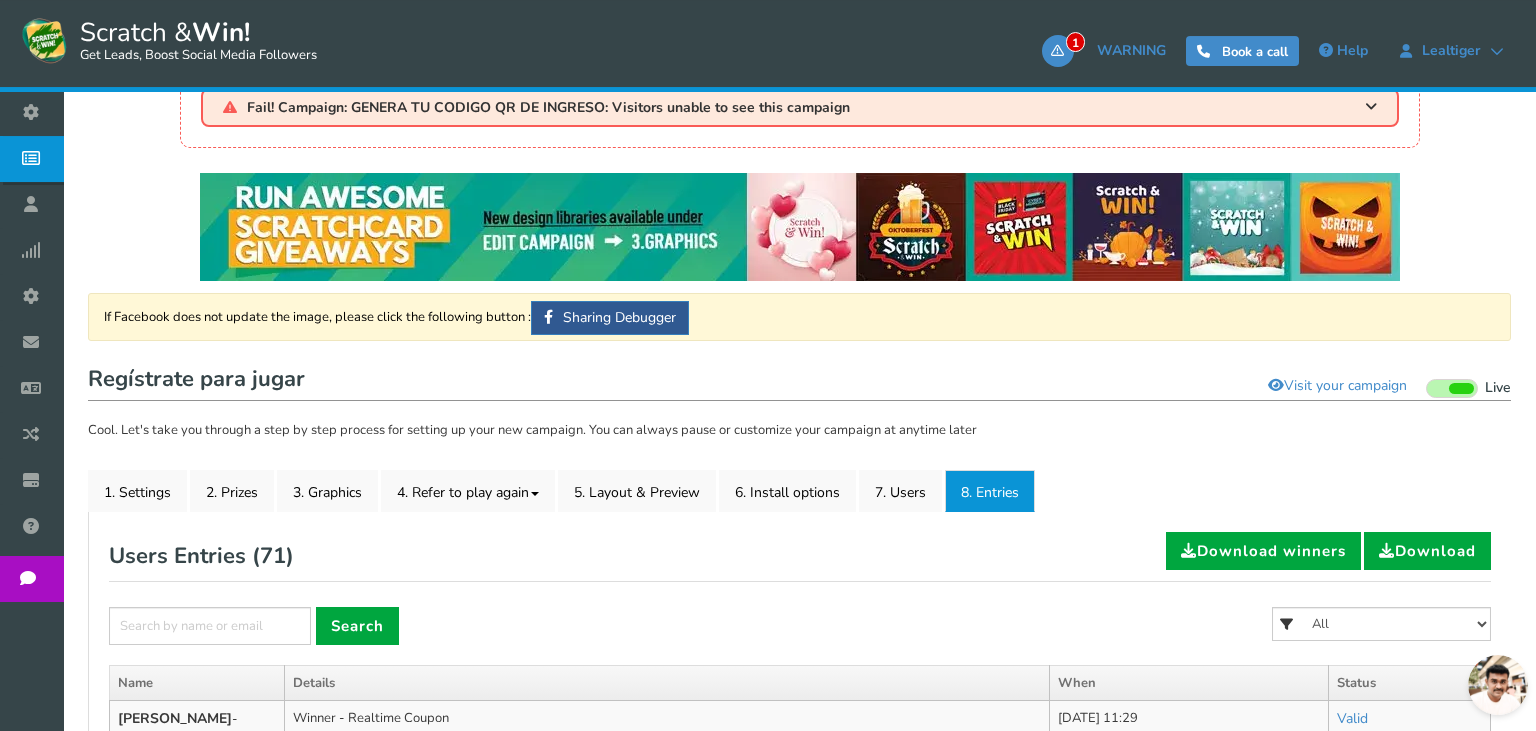 scroll, scrollTop: 66, scrollLeft: 0, axis: vertical 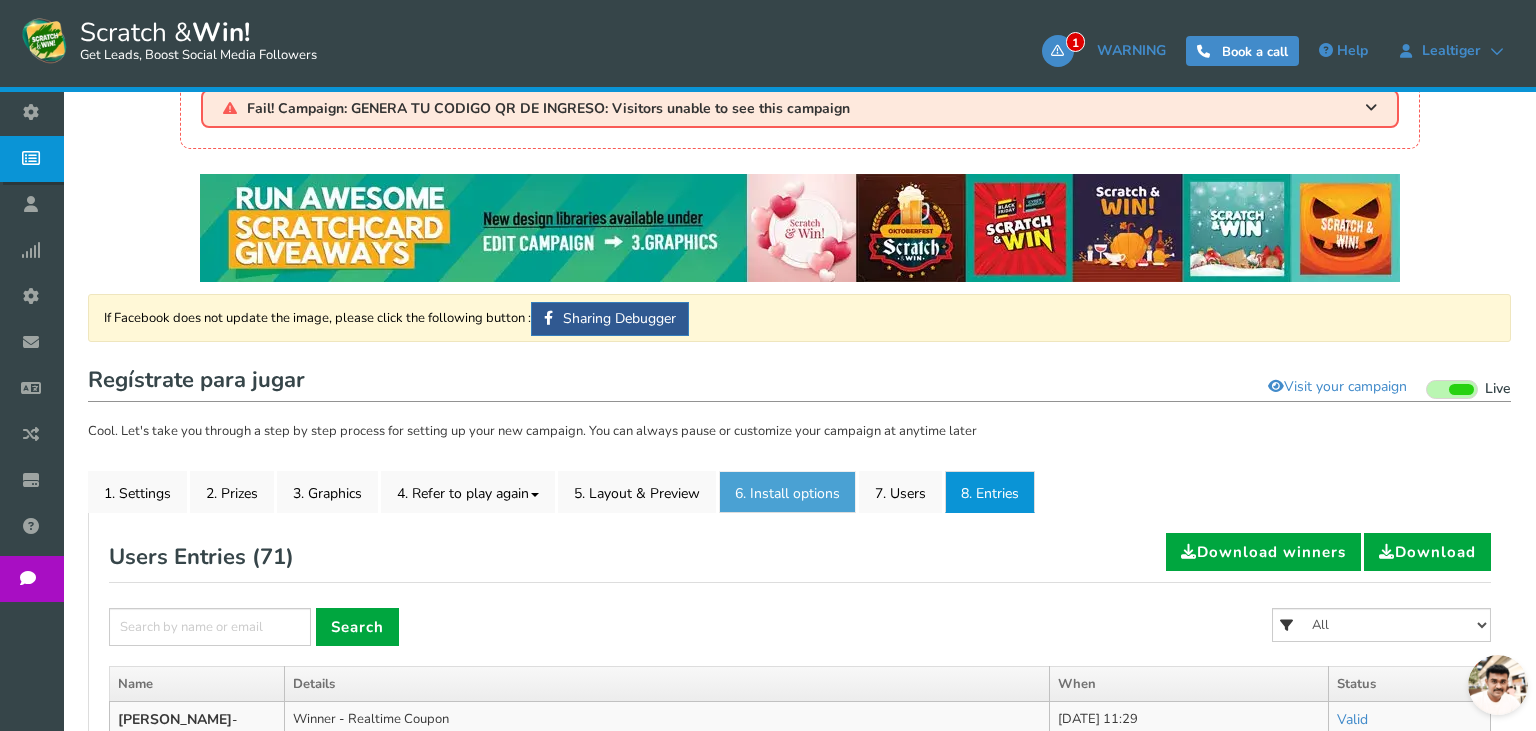 click on "6. Install options  New" at bounding box center (787, 492) 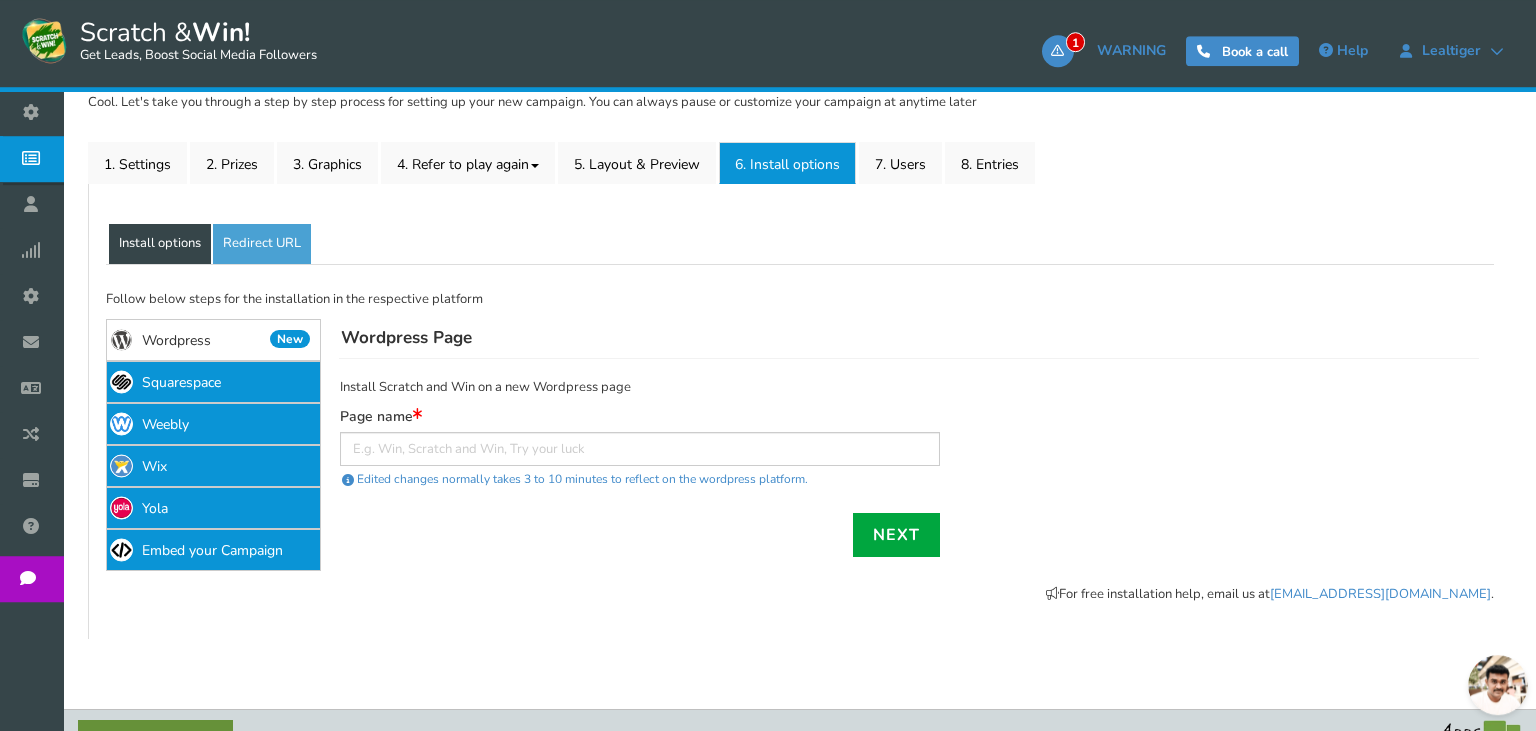 scroll, scrollTop: 432, scrollLeft: 0, axis: vertical 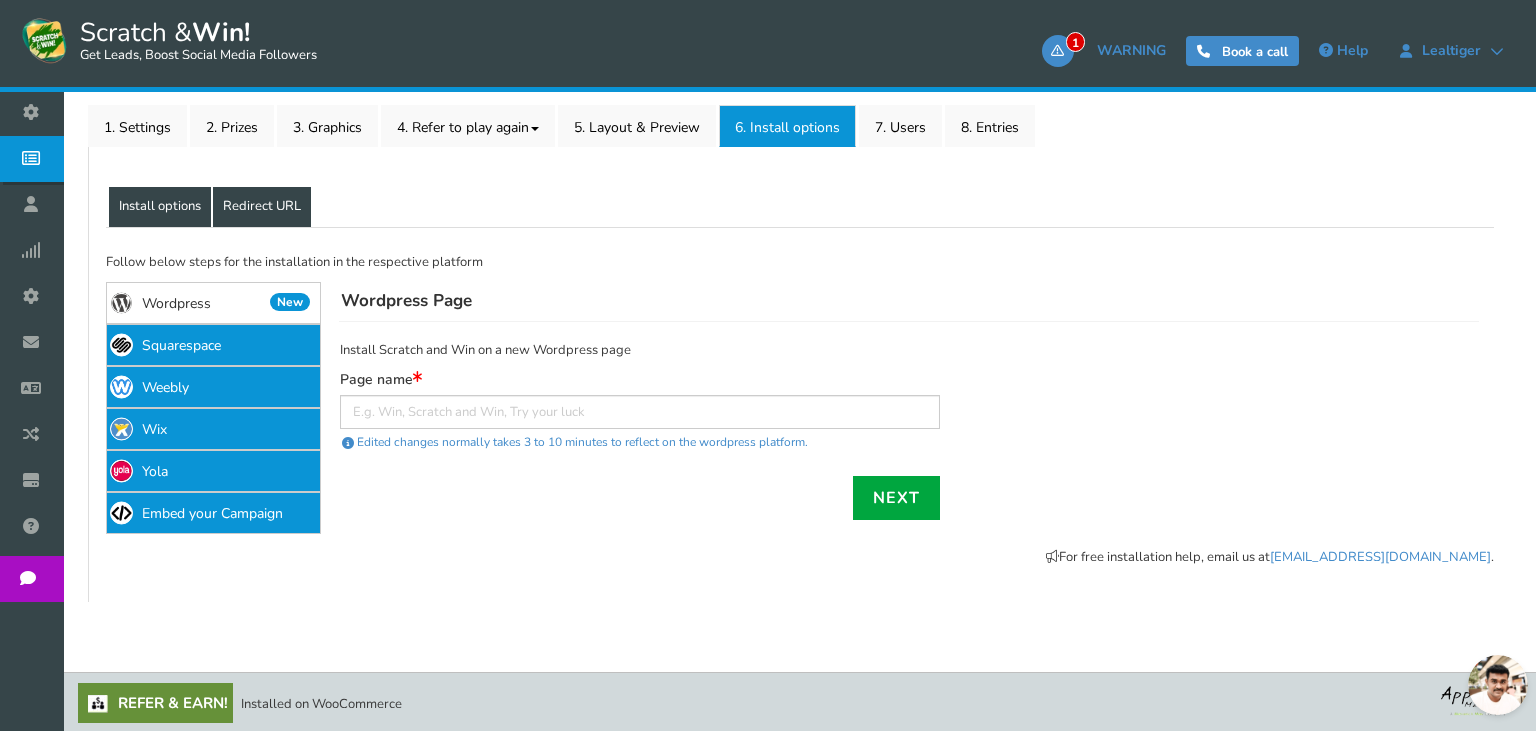 click on "Redirect URL" at bounding box center (262, 207) 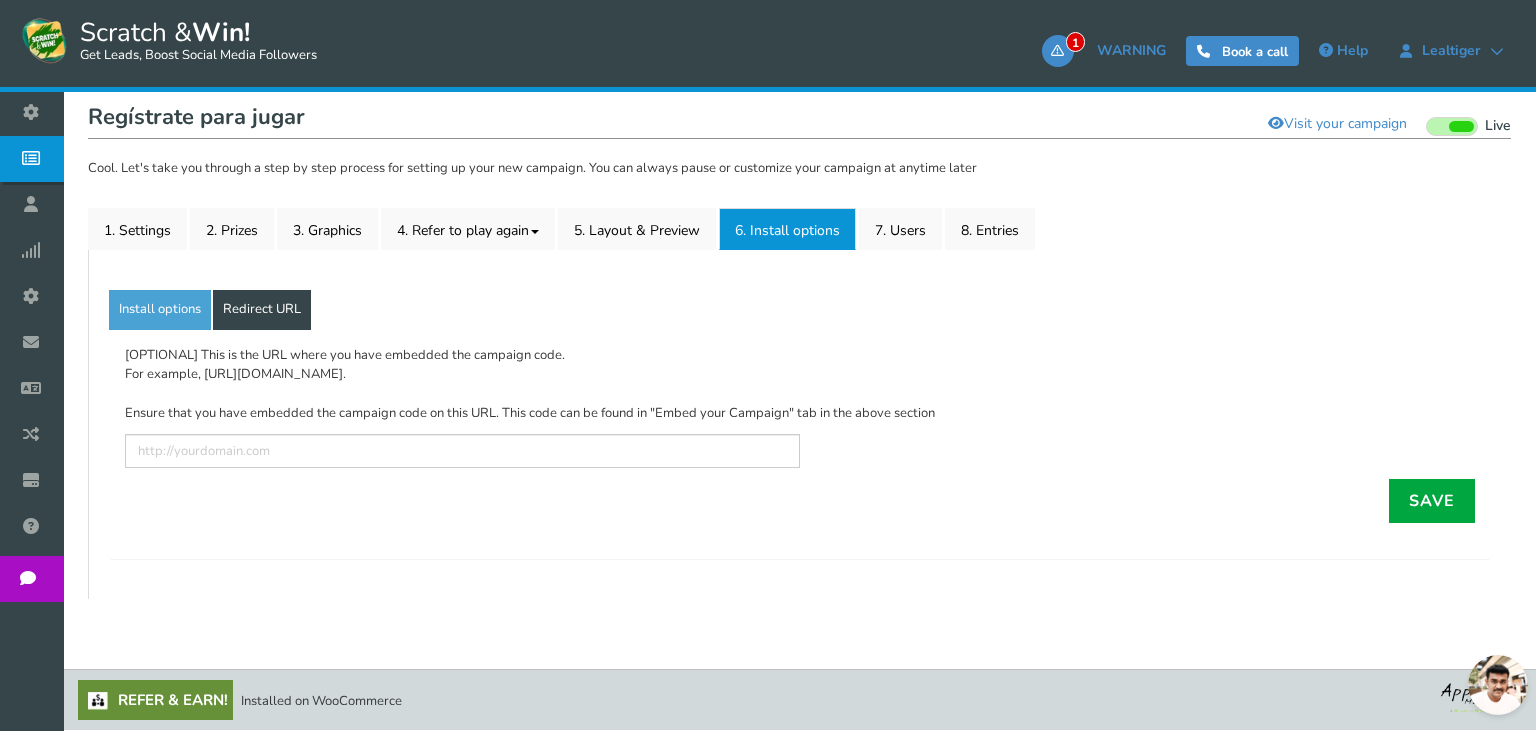 scroll, scrollTop: 326, scrollLeft: 0, axis: vertical 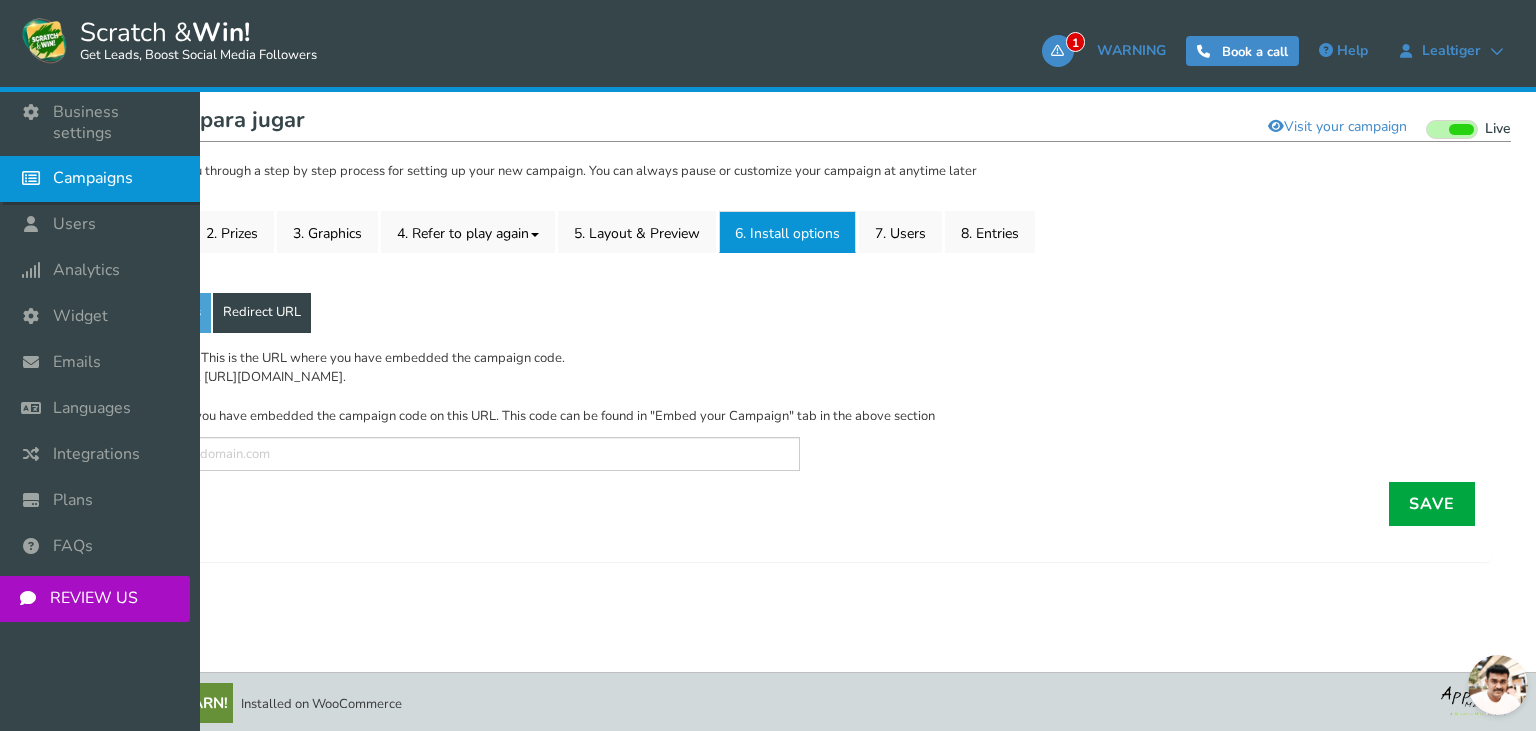 click on "Campaigns" at bounding box center [93, 178] 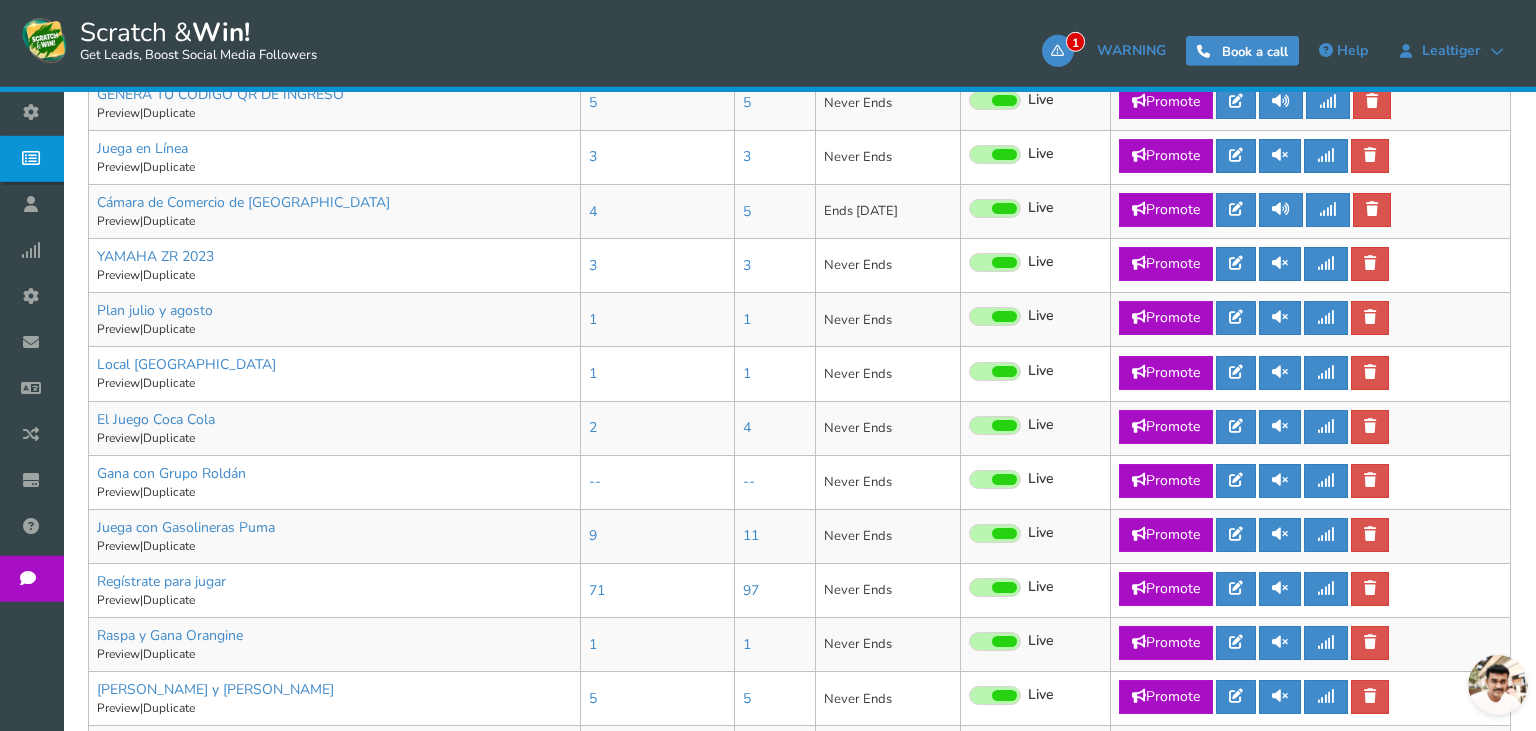scroll, scrollTop: 844, scrollLeft: 0, axis: vertical 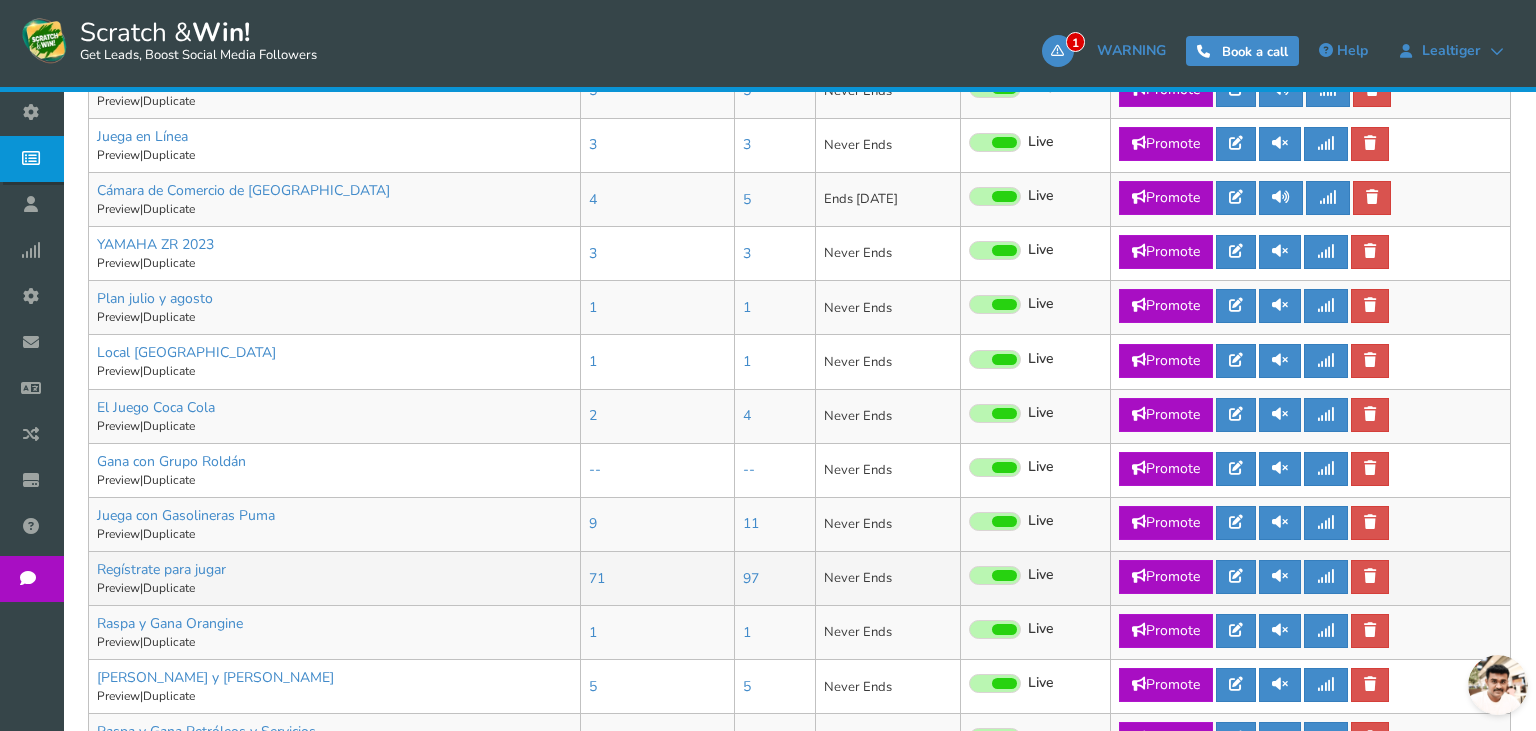 click on "Promote" at bounding box center [1166, 577] 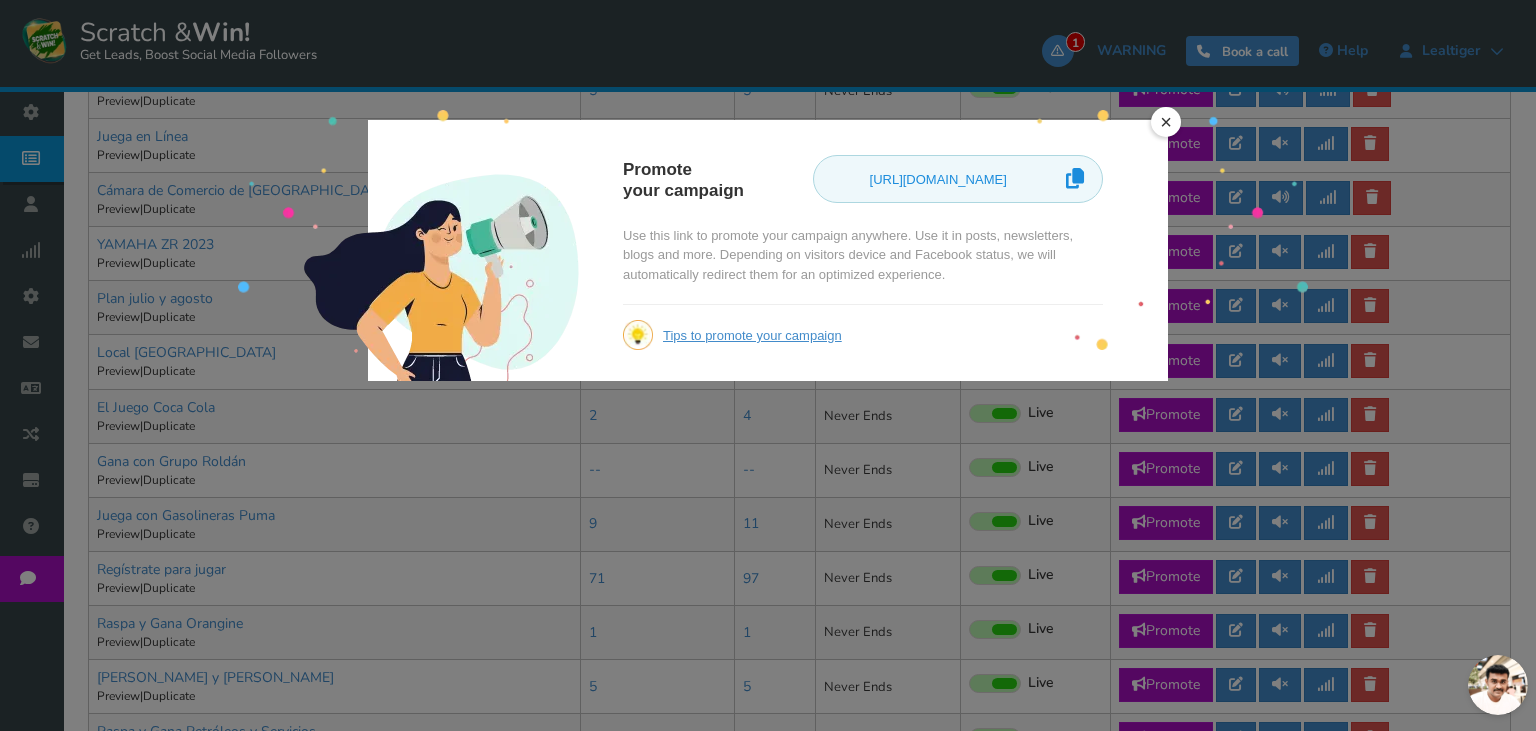 click on "[URL][DOMAIN_NAME]" at bounding box center [938, 180] 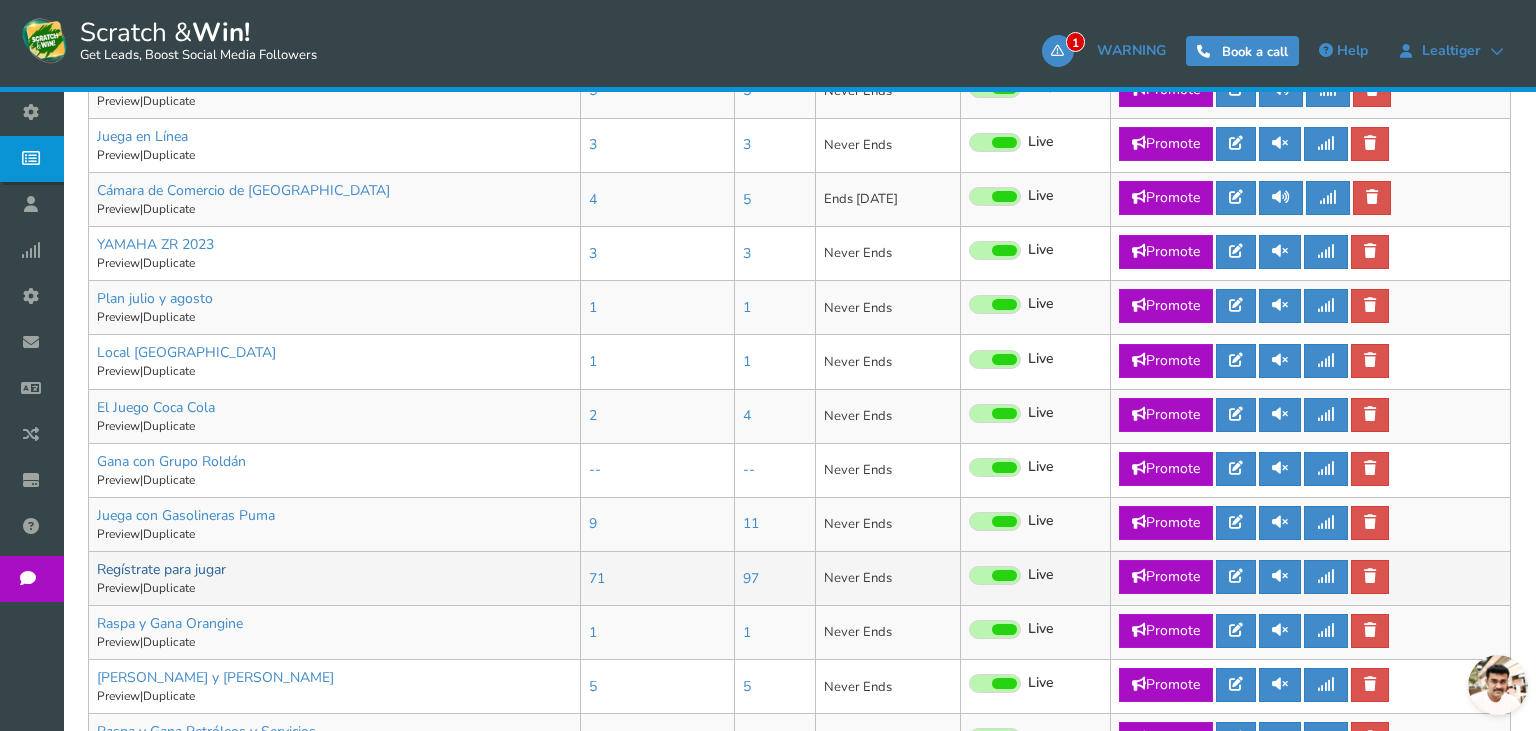 click on "Regístrate para jugar" at bounding box center (161, 569) 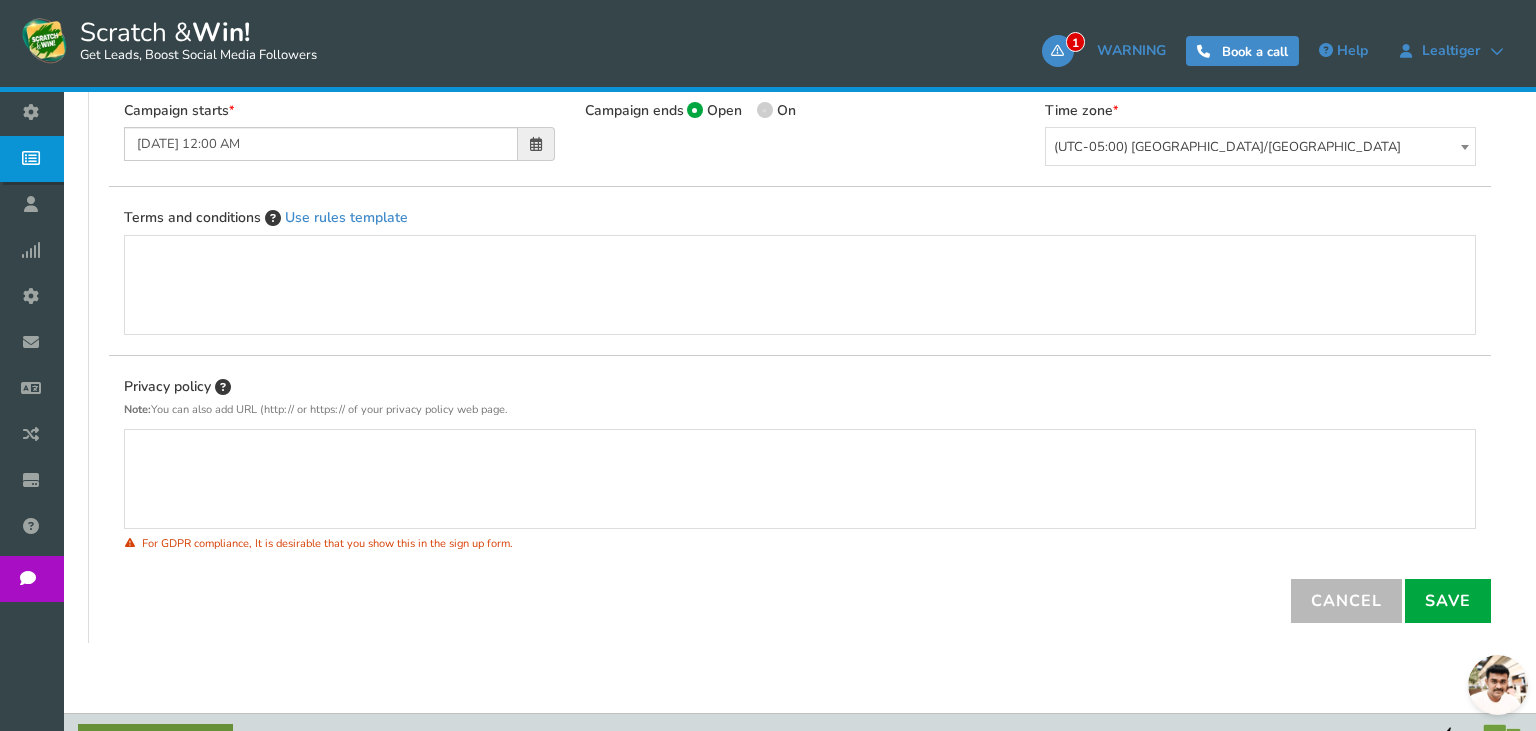 scroll, scrollTop: 0, scrollLeft: 0, axis: both 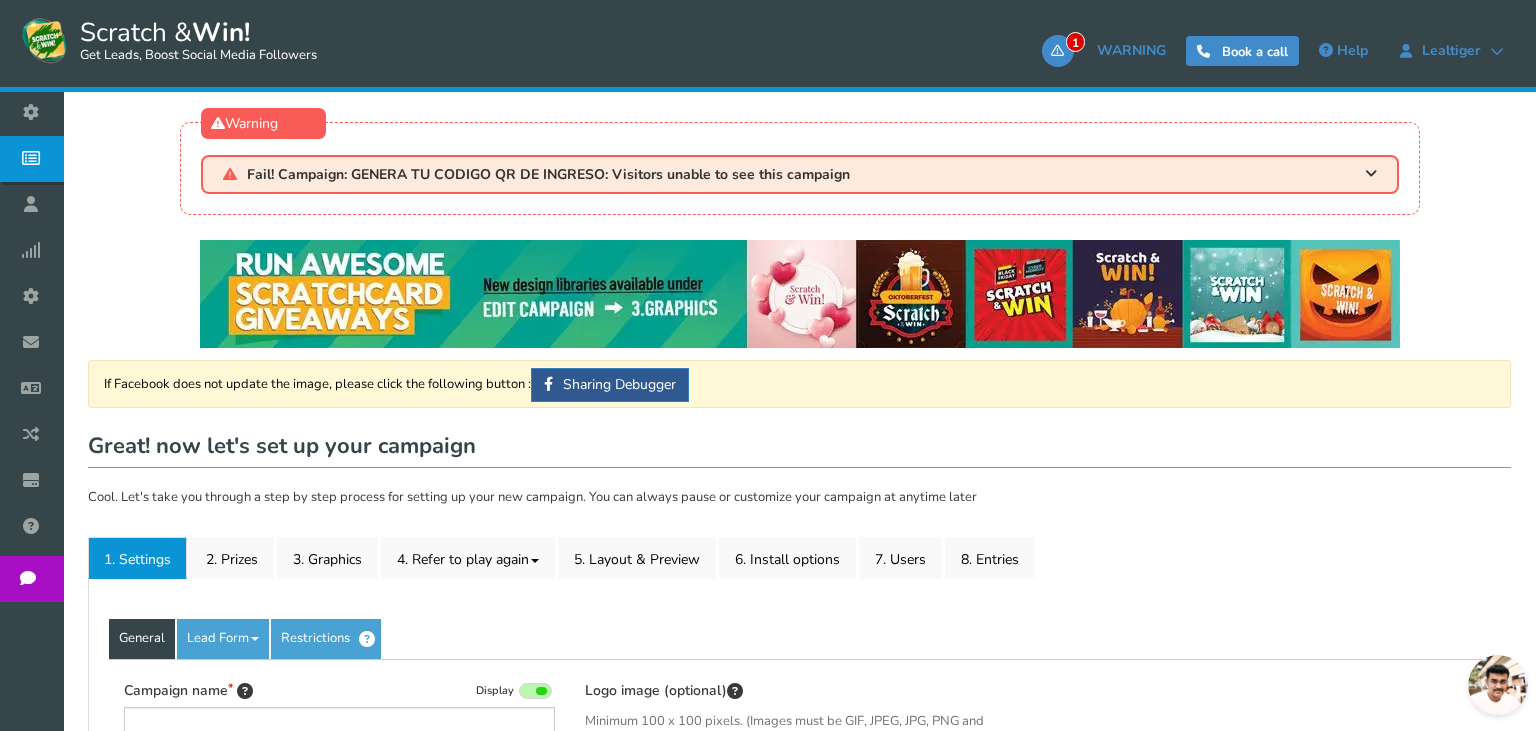 type on "Regístrate para jugar" 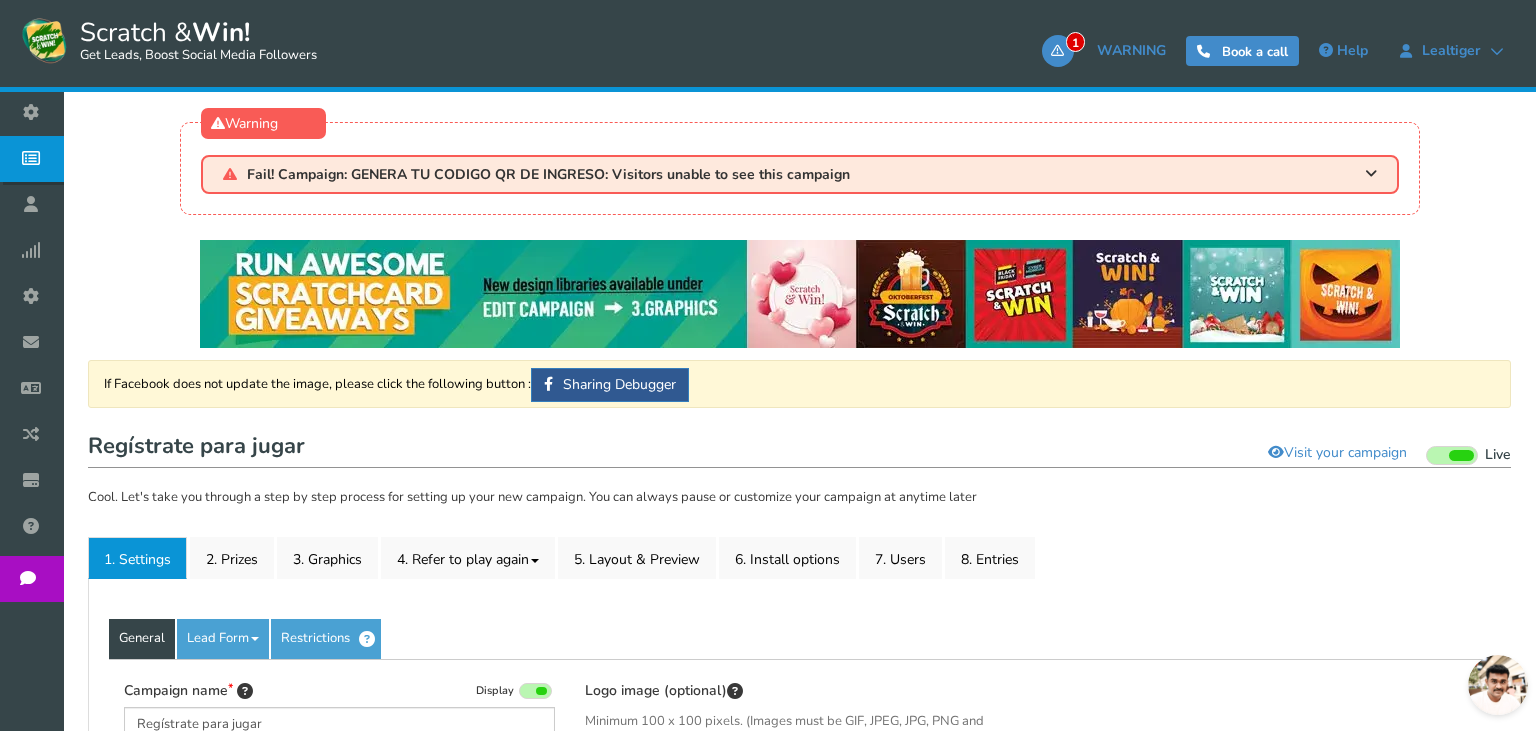 scroll, scrollTop: 211, scrollLeft: 0, axis: vertical 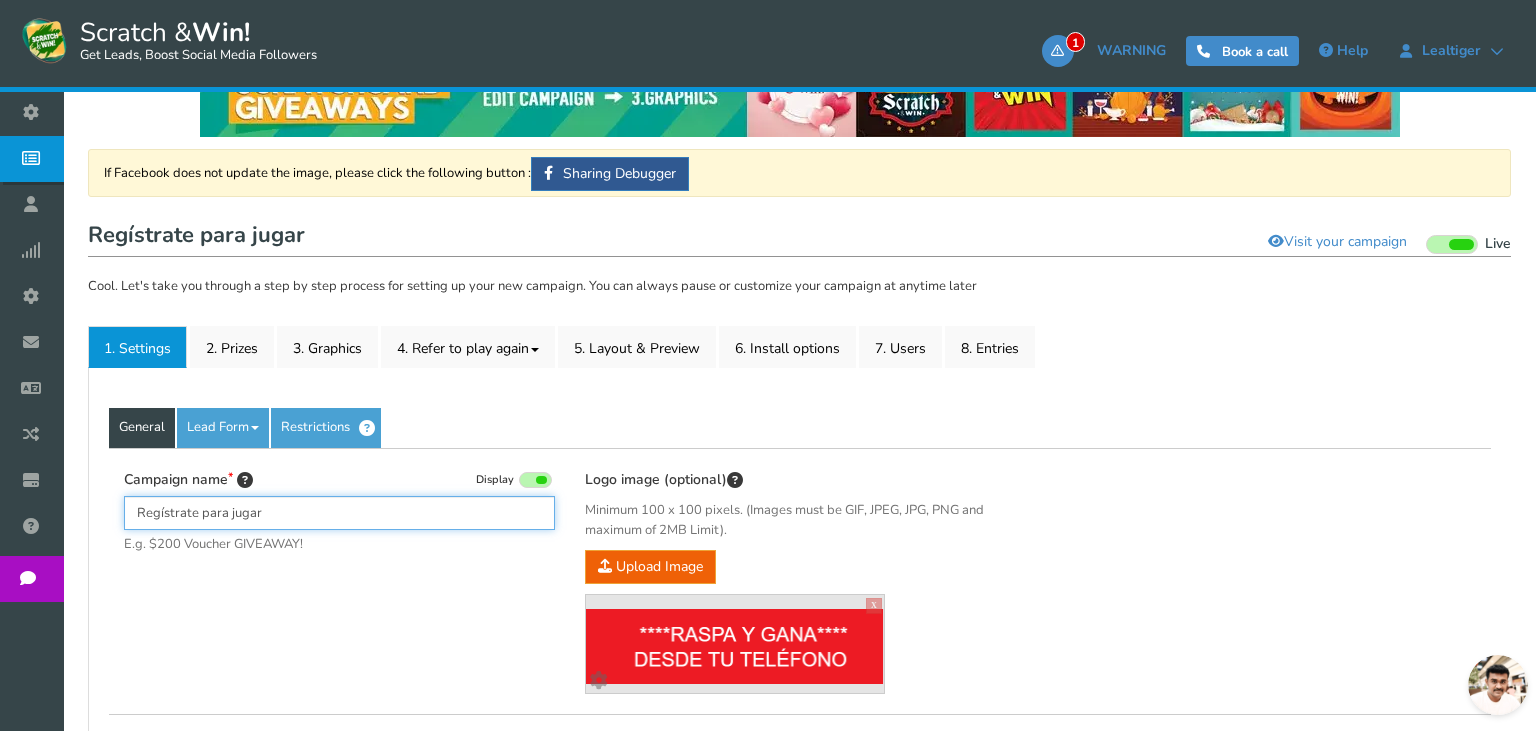 click on "Regístrate para jugar" at bounding box center (339, 513) 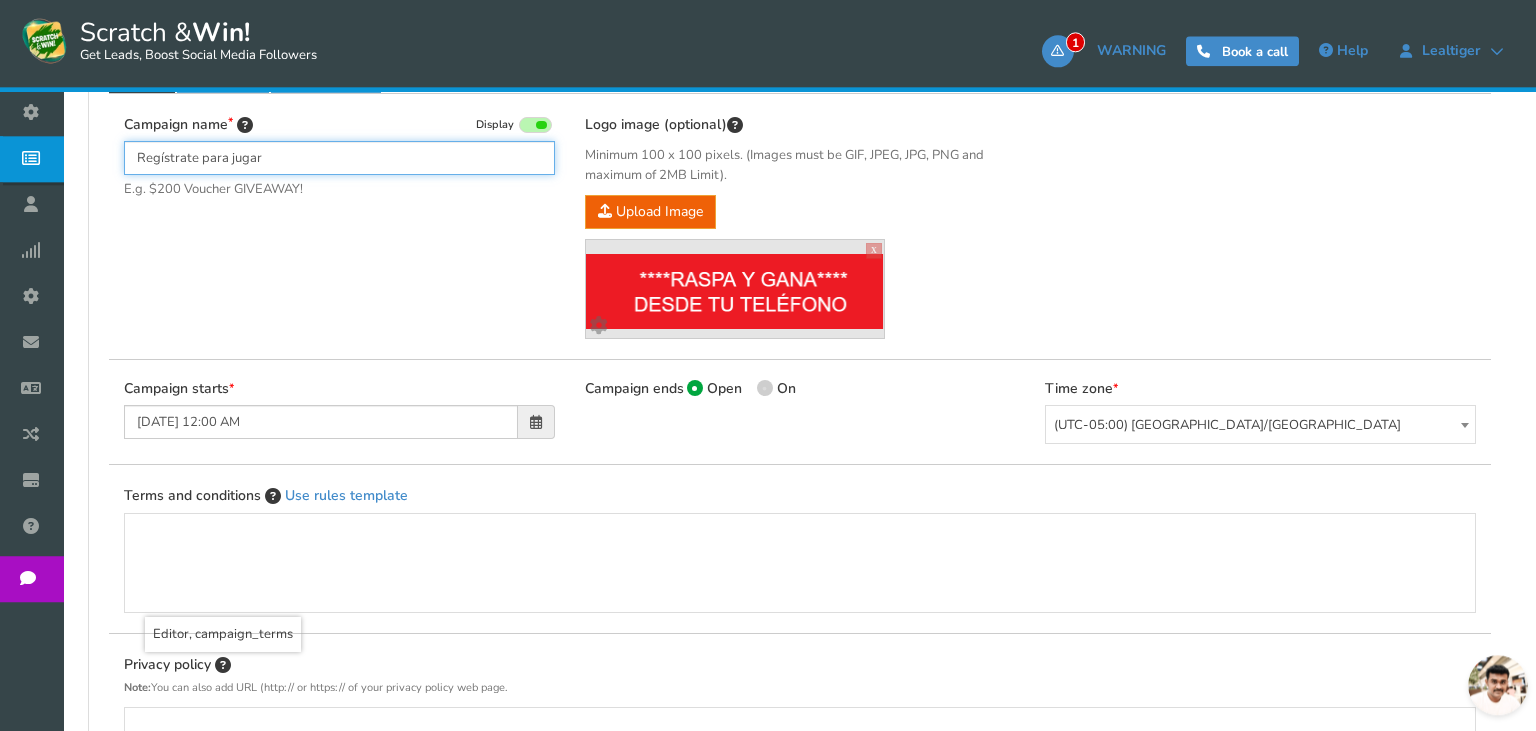 scroll, scrollTop: 422, scrollLeft: 0, axis: vertical 